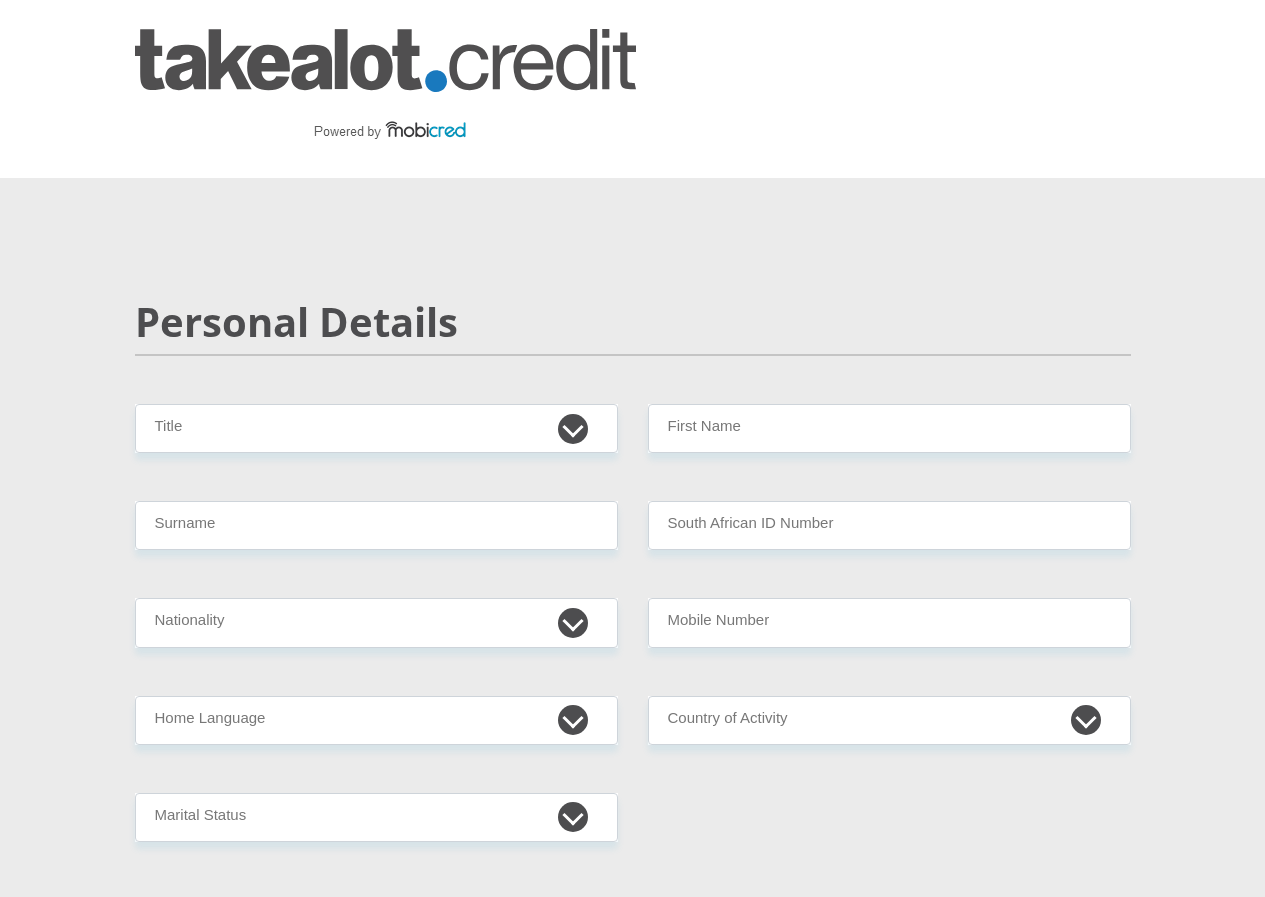 scroll, scrollTop: 0, scrollLeft: 0, axis: both 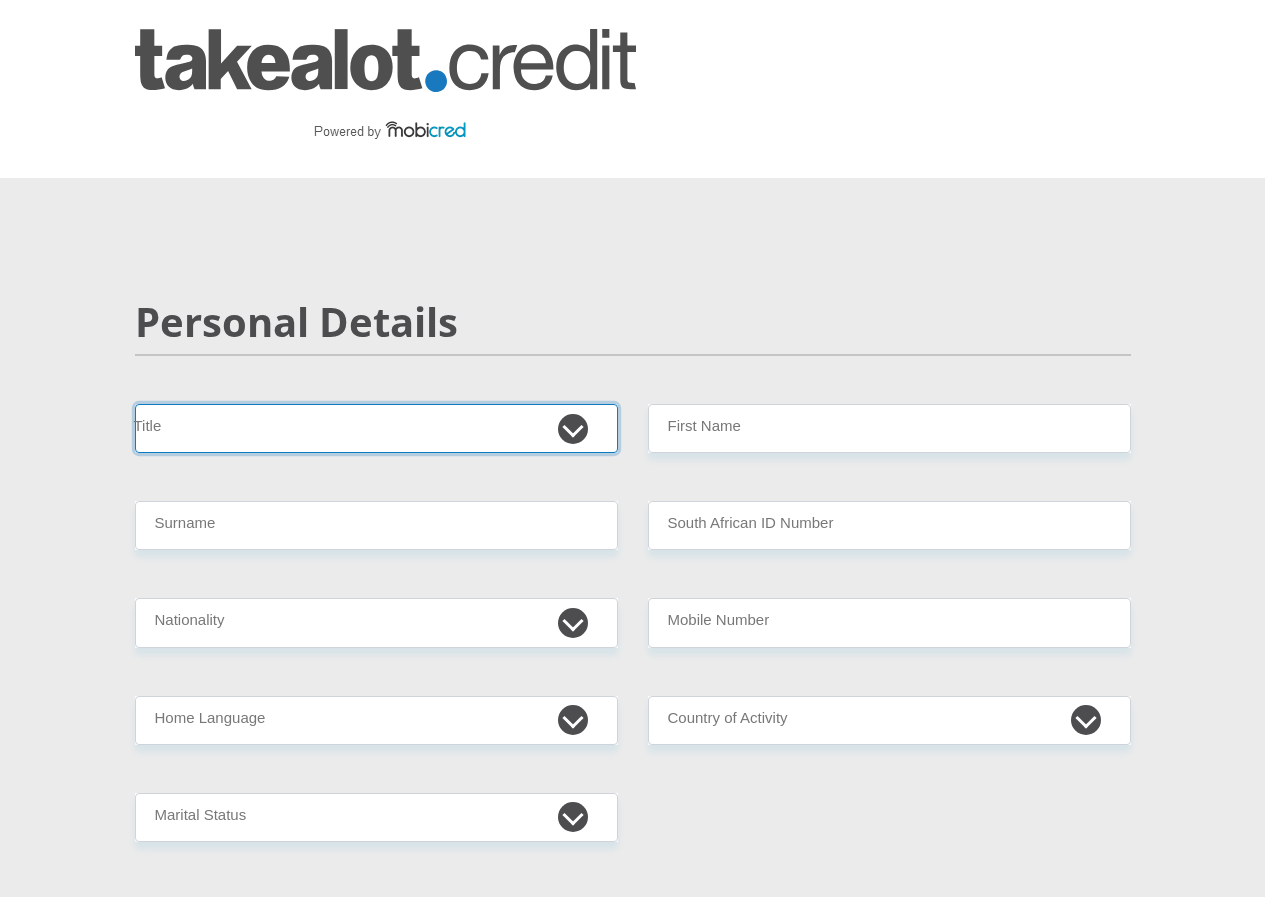 click on "Mr
Ms
Mrs
Dr
Other" at bounding box center [376, 428] 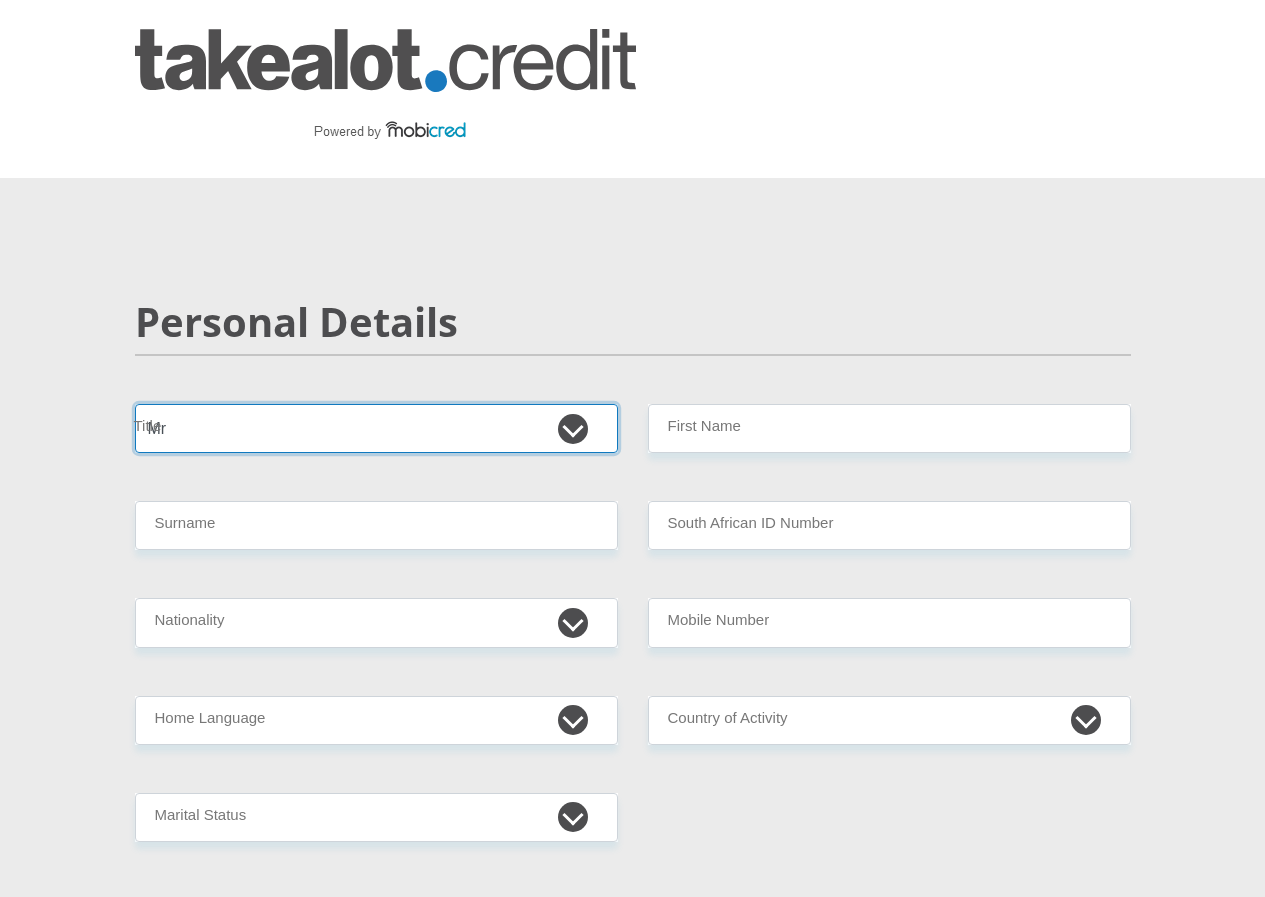 click on "Mr
Ms
Mrs
Dr
Other" at bounding box center [376, 428] 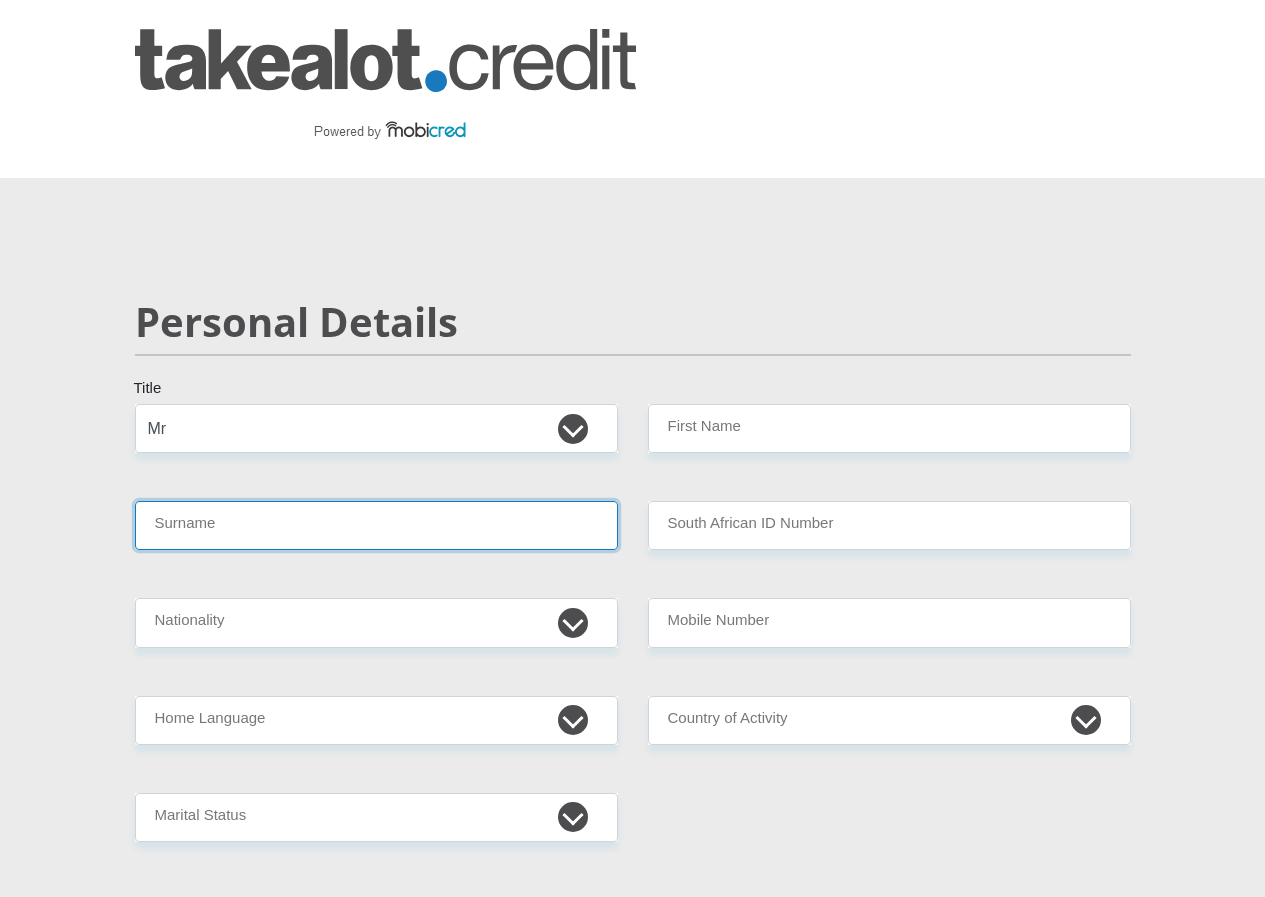 click on "Surname" at bounding box center (376, 525) 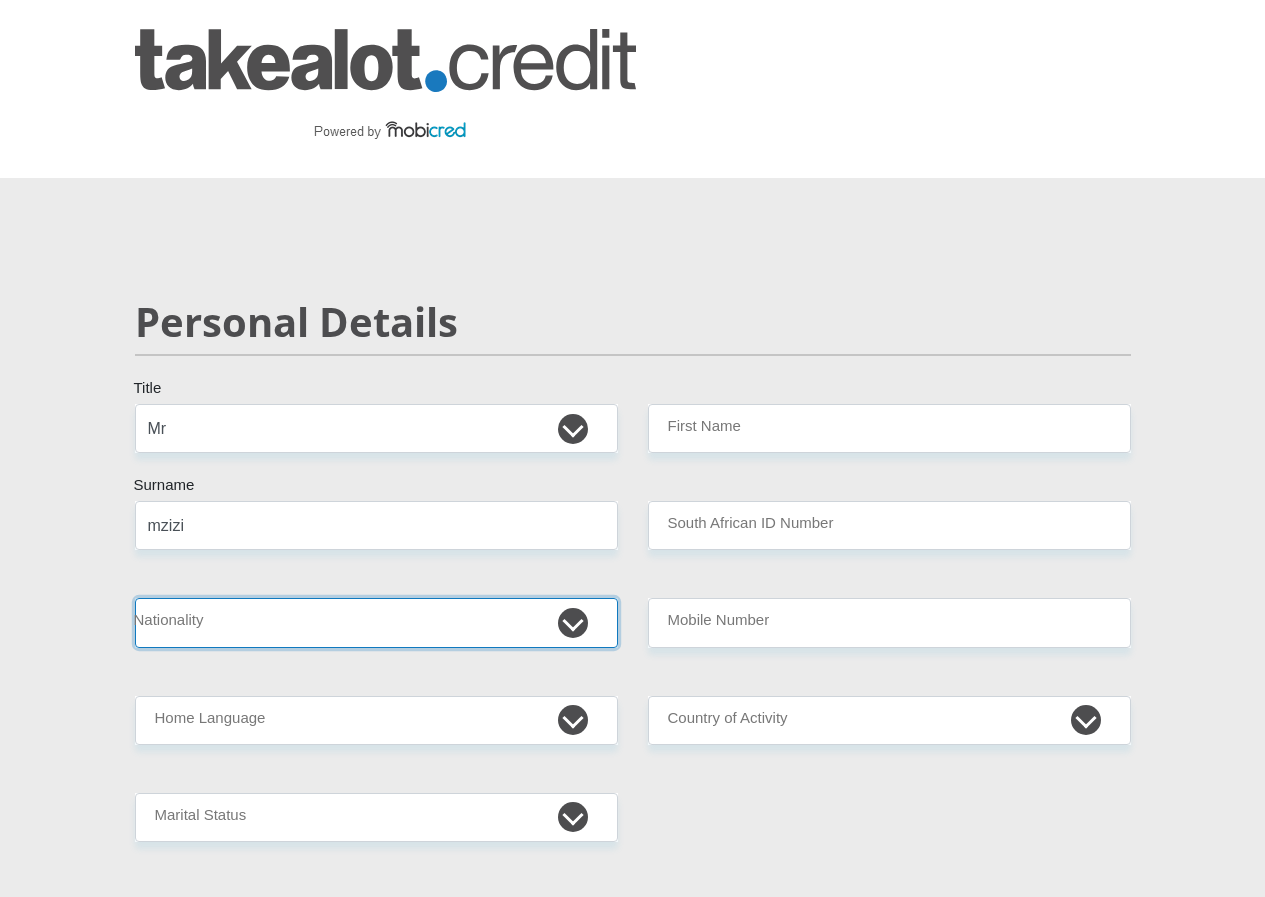 click on "South Africa
Afghanistan
Aland Islands
Albania
Algeria
America Samoa
American Virgin Islands
Andorra
Angola
Anguilla
Antarctica
Antigua and Barbuda
Argentina
Armenia
Aruba
Ascension Island
Australia
Austria
Azerbaijan
Bahamas
Bahrain
Bangladesh
Barbados
Chad" at bounding box center (376, 622) 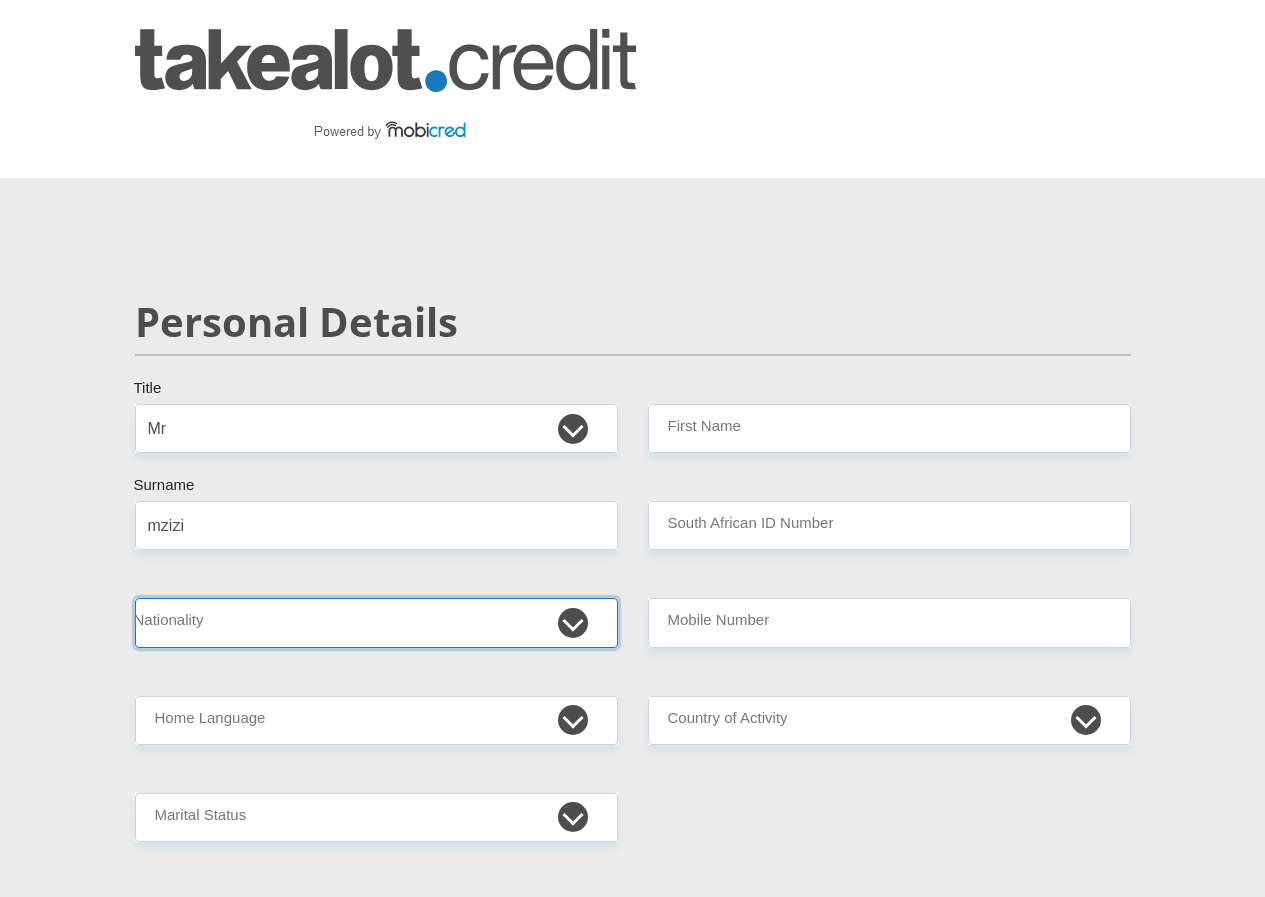 select on "ZAF" 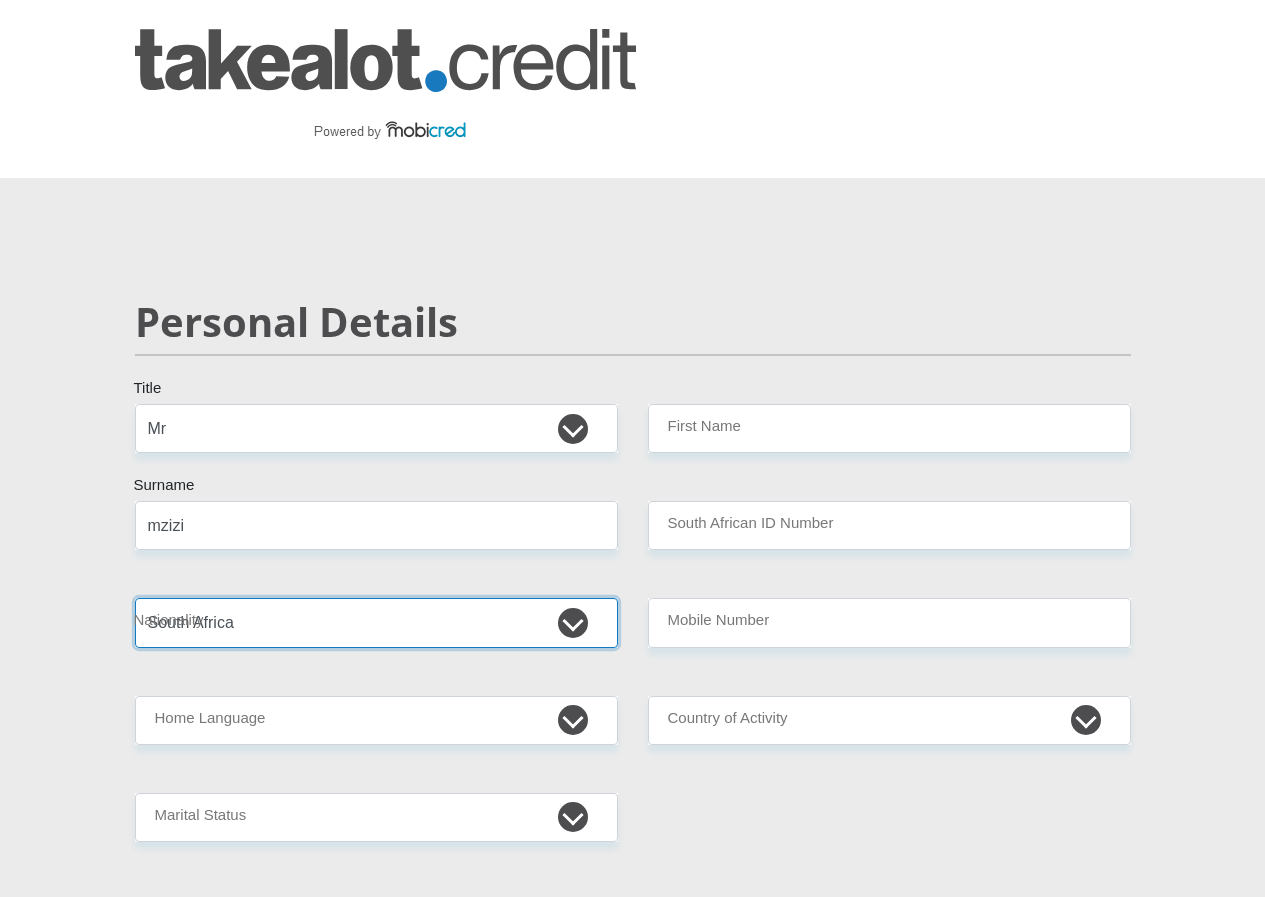 click on "South Africa
Afghanistan
Aland Islands
Albania
Algeria
America Samoa
American Virgin Islands
Andorra
Angola
Anguilla
Antarctica
Antigua and Barbuda
Argentina
Armenia
Aruba
Ascension Island
Australia
Austria
Azerbaijan
Bahamas
Bahrain
Bangladesh
Barbados
Chad" at bounding box center [376, 622] 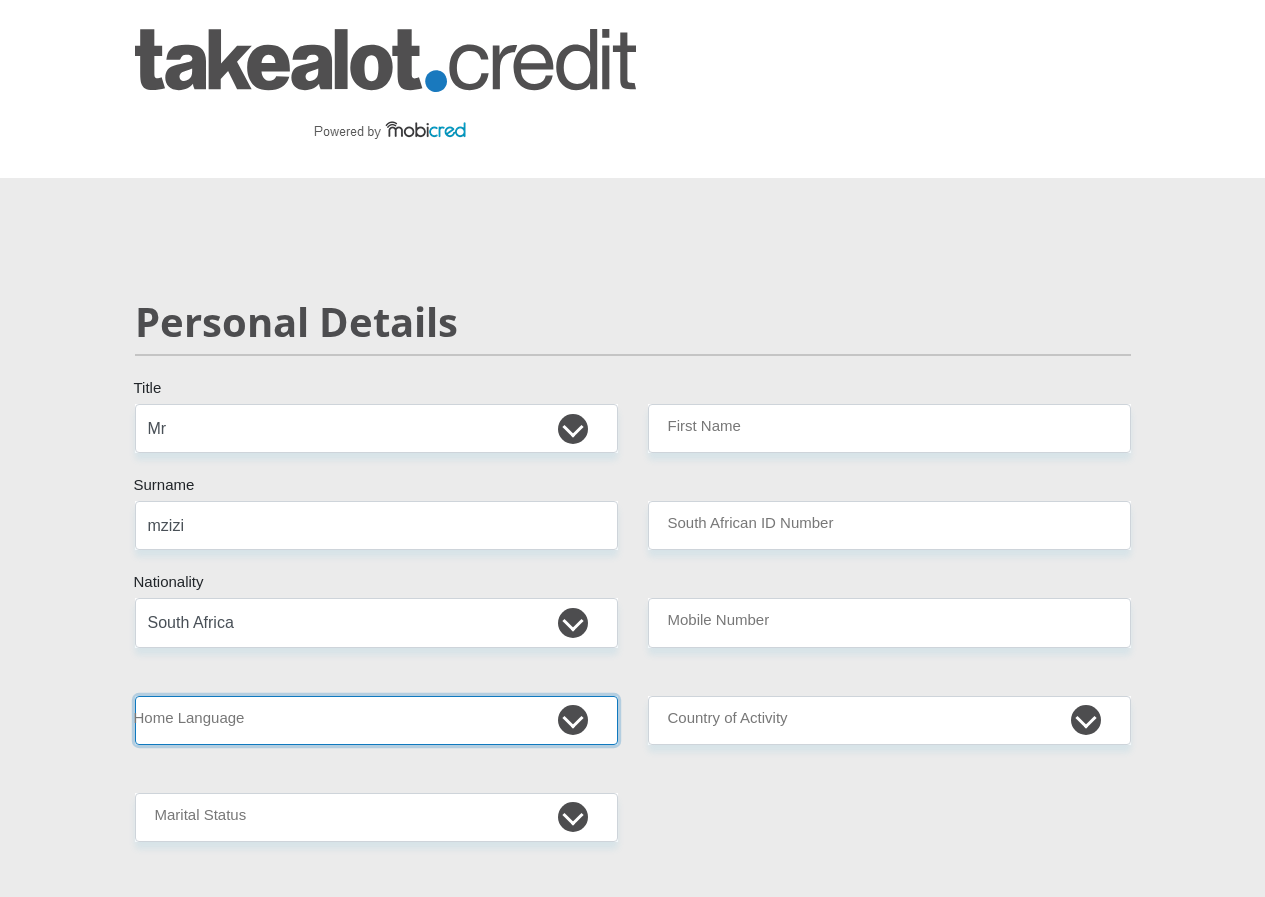 click on "Afrikaans
English
Sepedi
South Ndebele
Southern Sotho
Swati
Tsonga
Tswana
Venda
Xhosa
Zulu
Other" at bounding box center [376, 720] 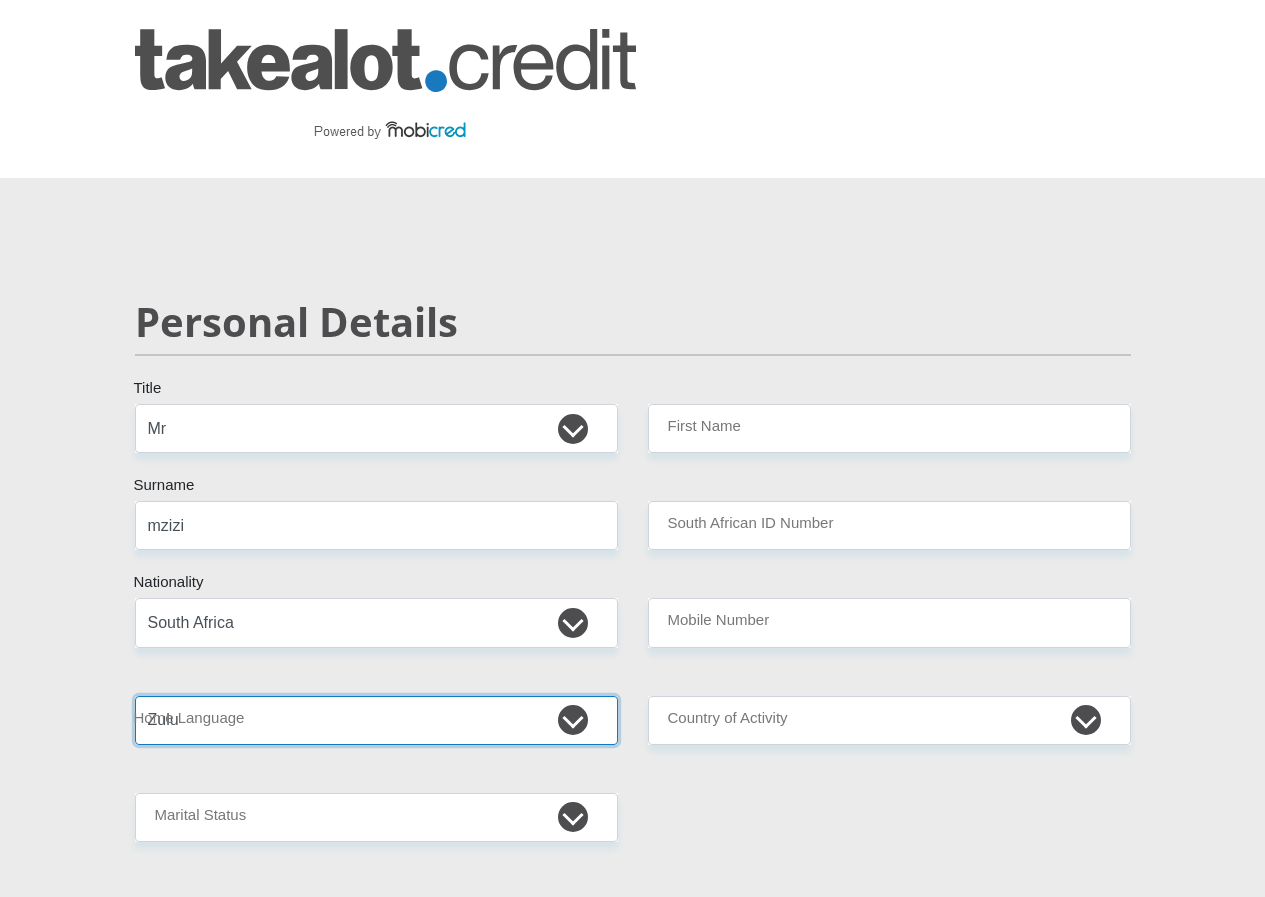 click on "Afrikaans
English
Sepedi
South Ndebele
Southern Sotho
Swati
Tsonga
Tswana
Venda
Xhosa
Zulu
Other" at bounding box center (376, 720) 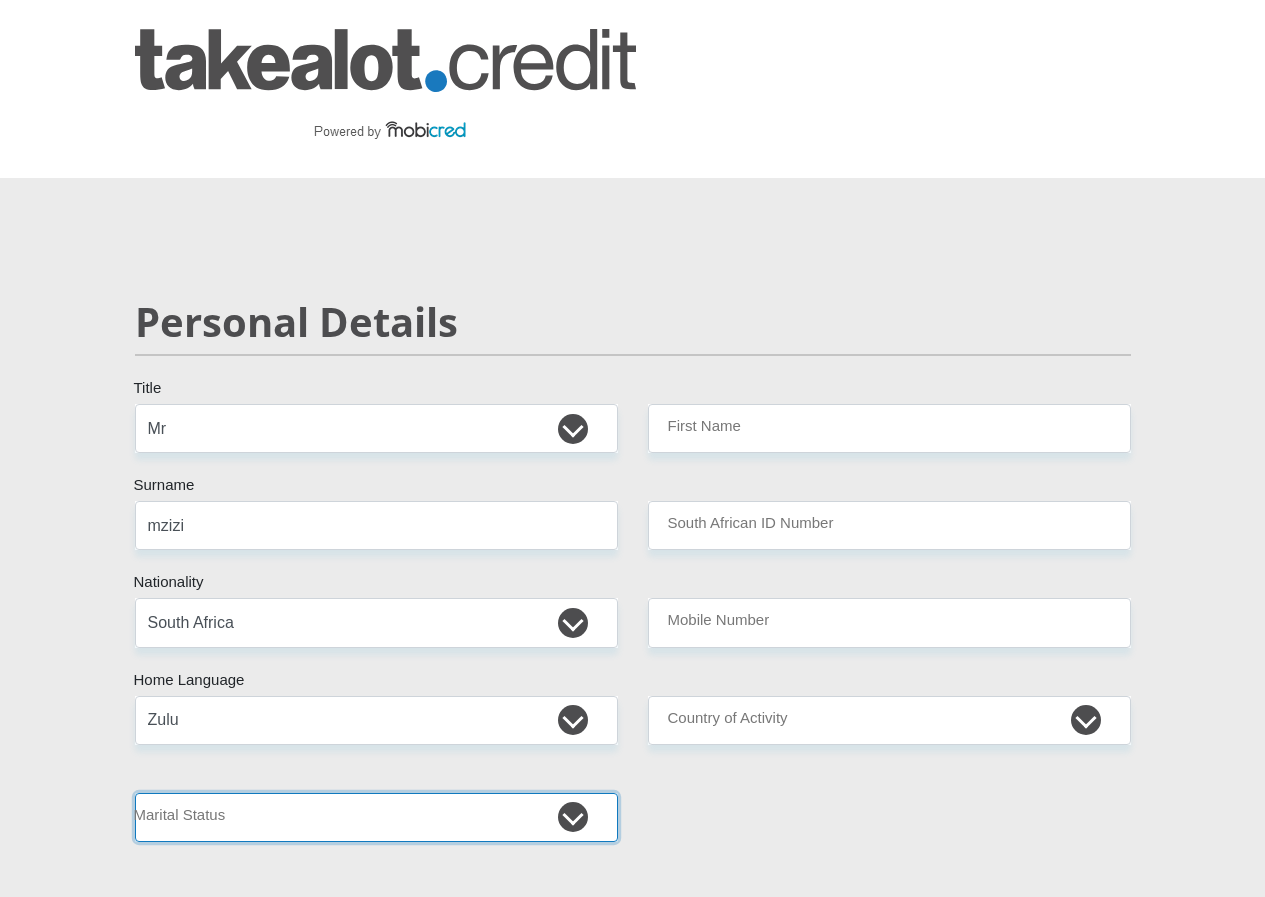 click on "Married ANC
Single
Divorced
Widowed
Married COP or Customary Law" at bounding box center [376, 817] 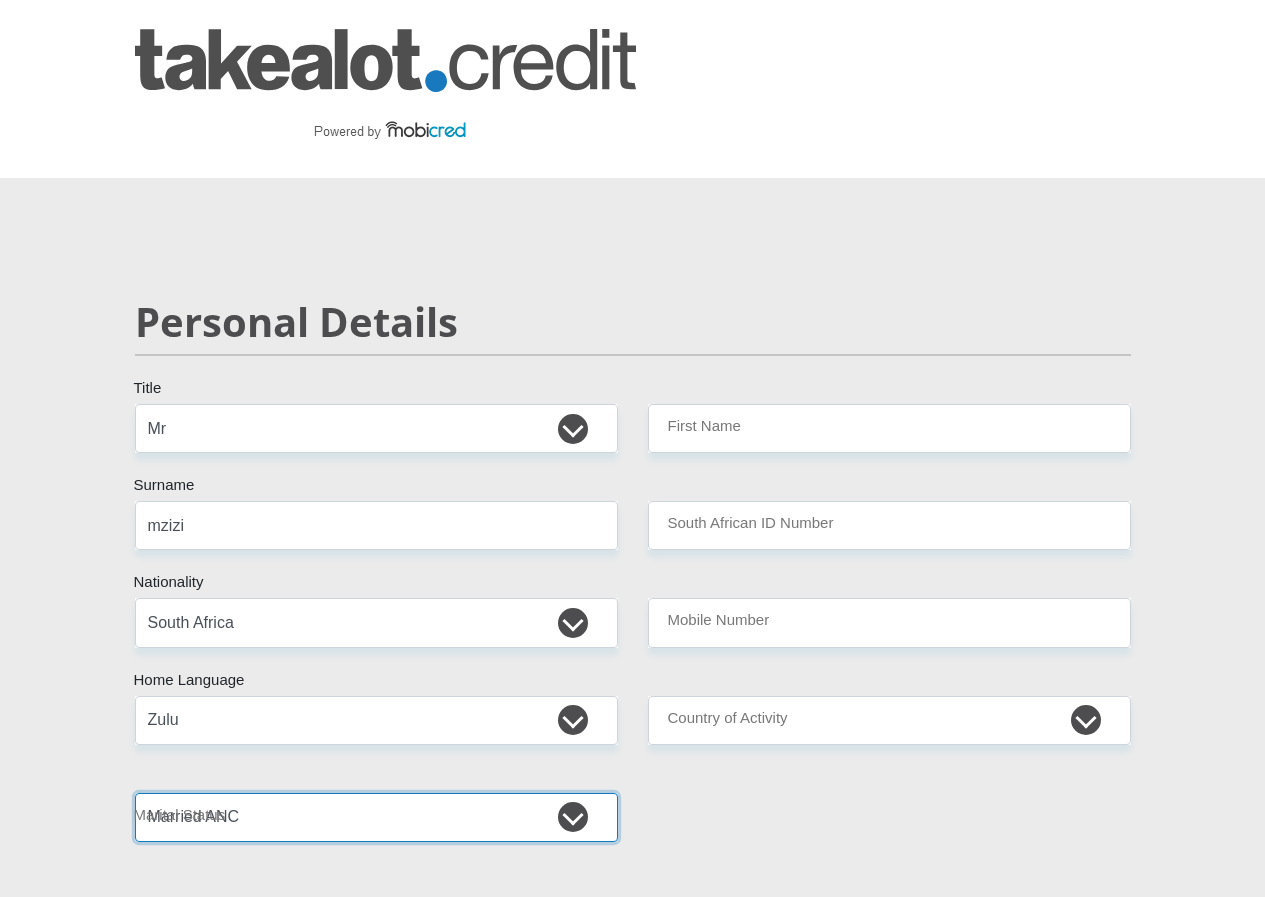 click on "Married ANC
Single
Divorced
Widowed
Married COP or Customary Law" at bounding box center (376, 817) 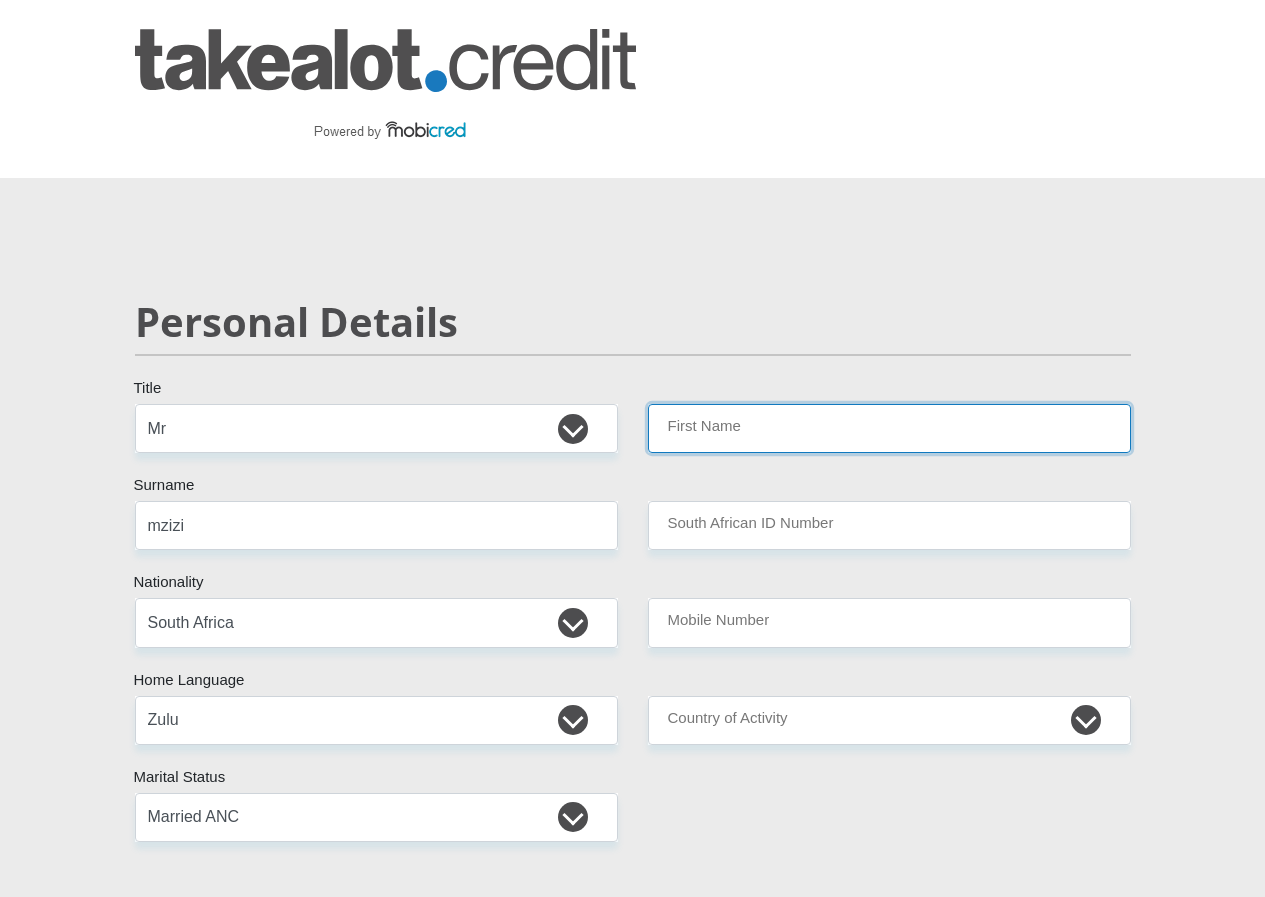 click on "First Name" at bounding box center (889, 428) 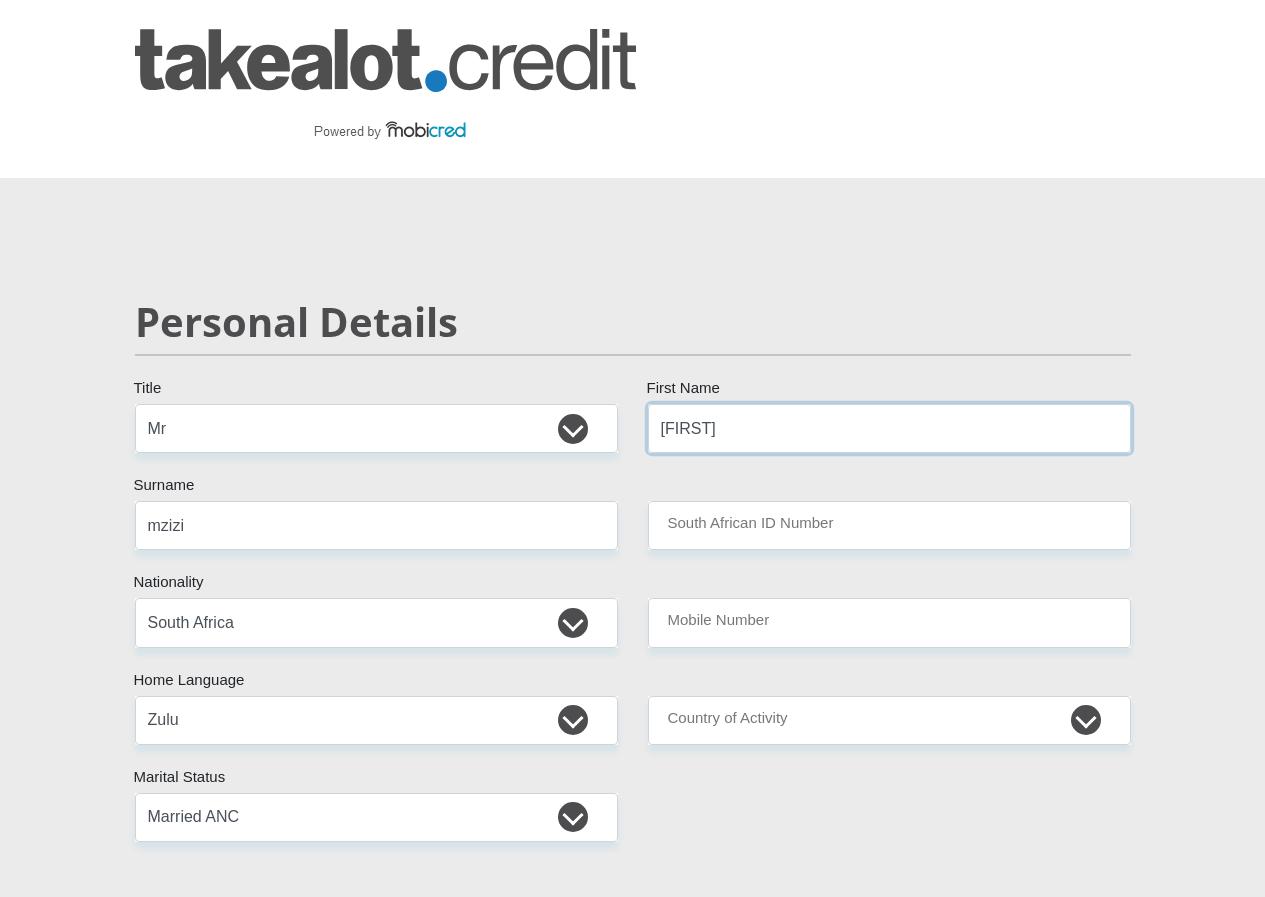 type on "[FIRST]" 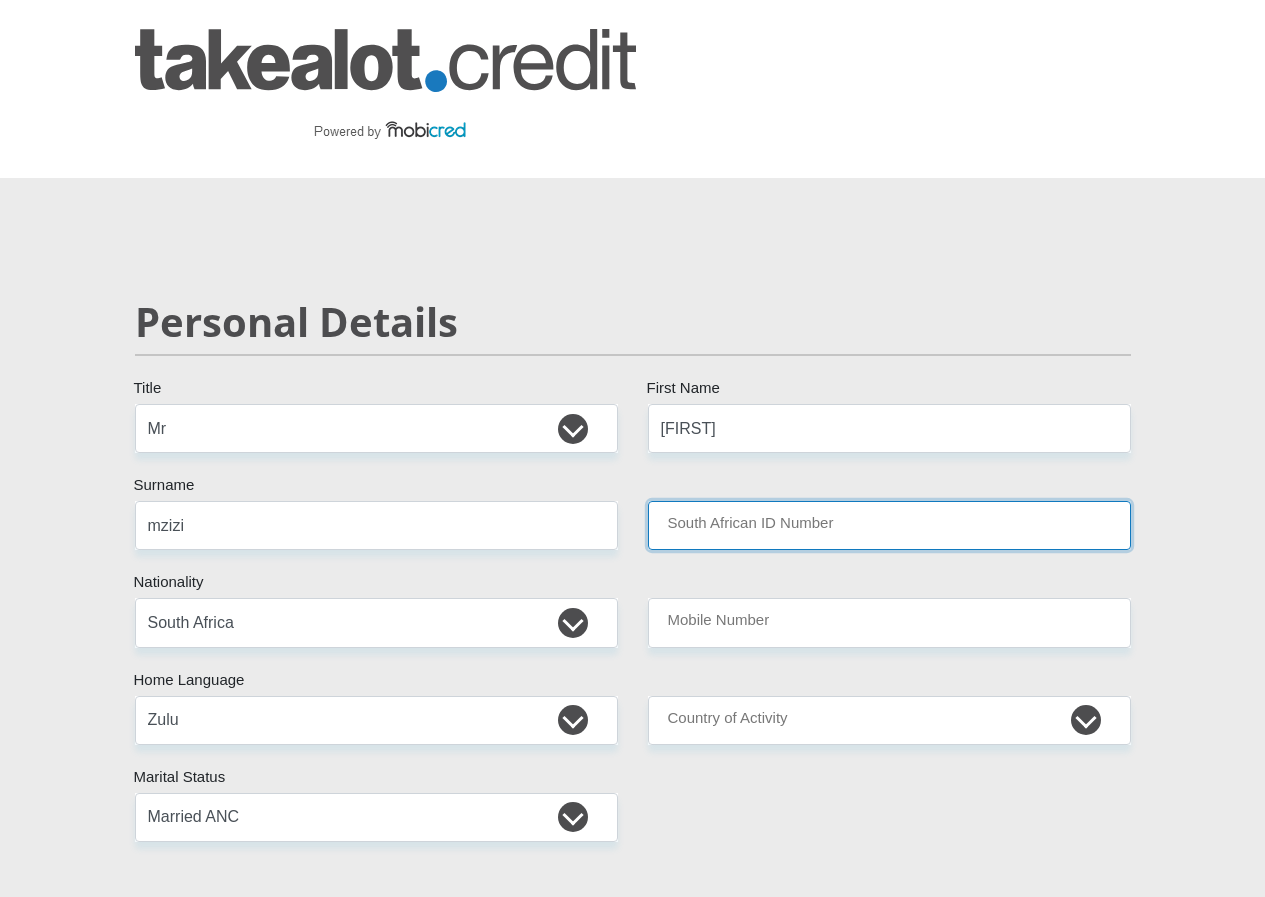 click on "South African ID Number" at bounding box center [889, 525] 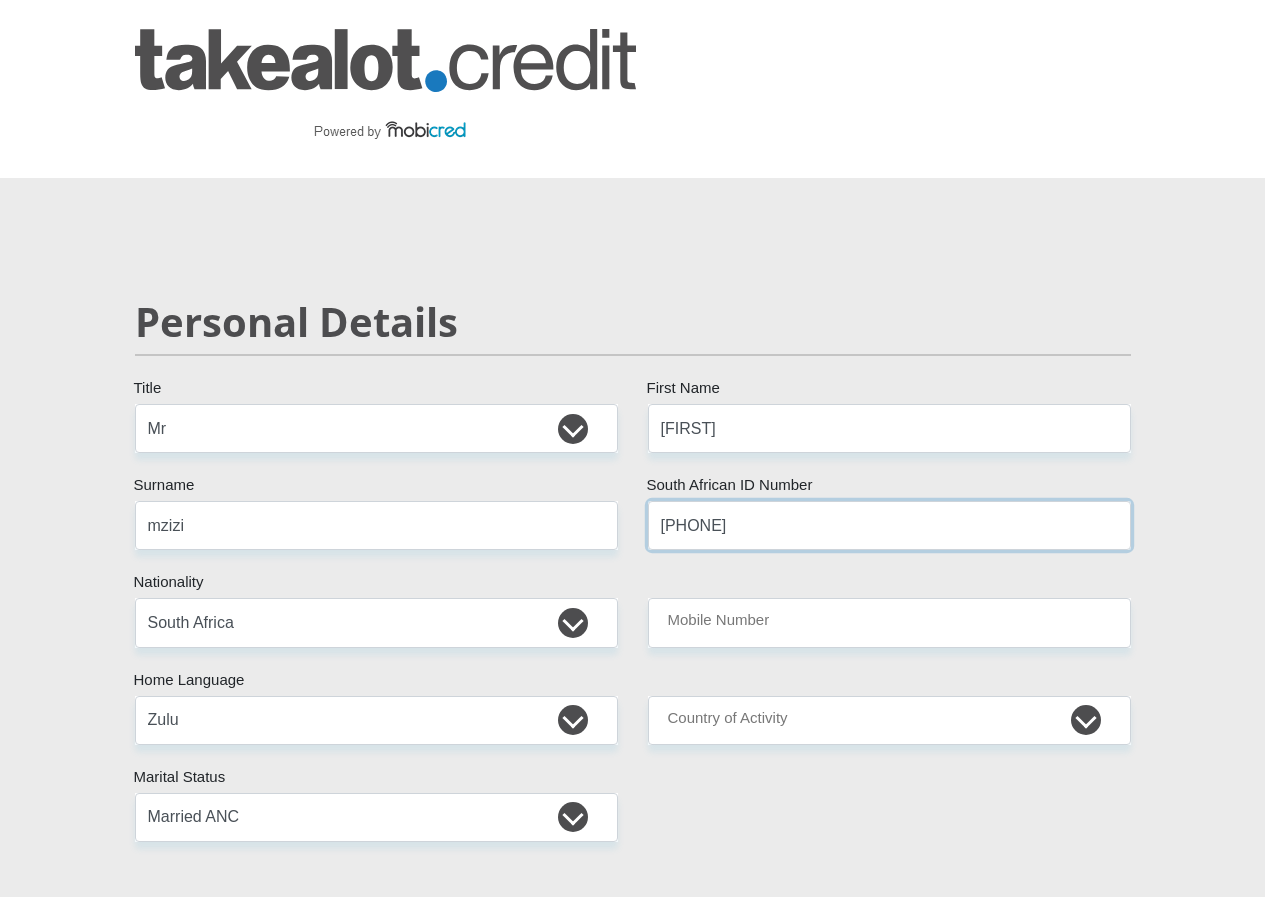 type on "[PHONE]" 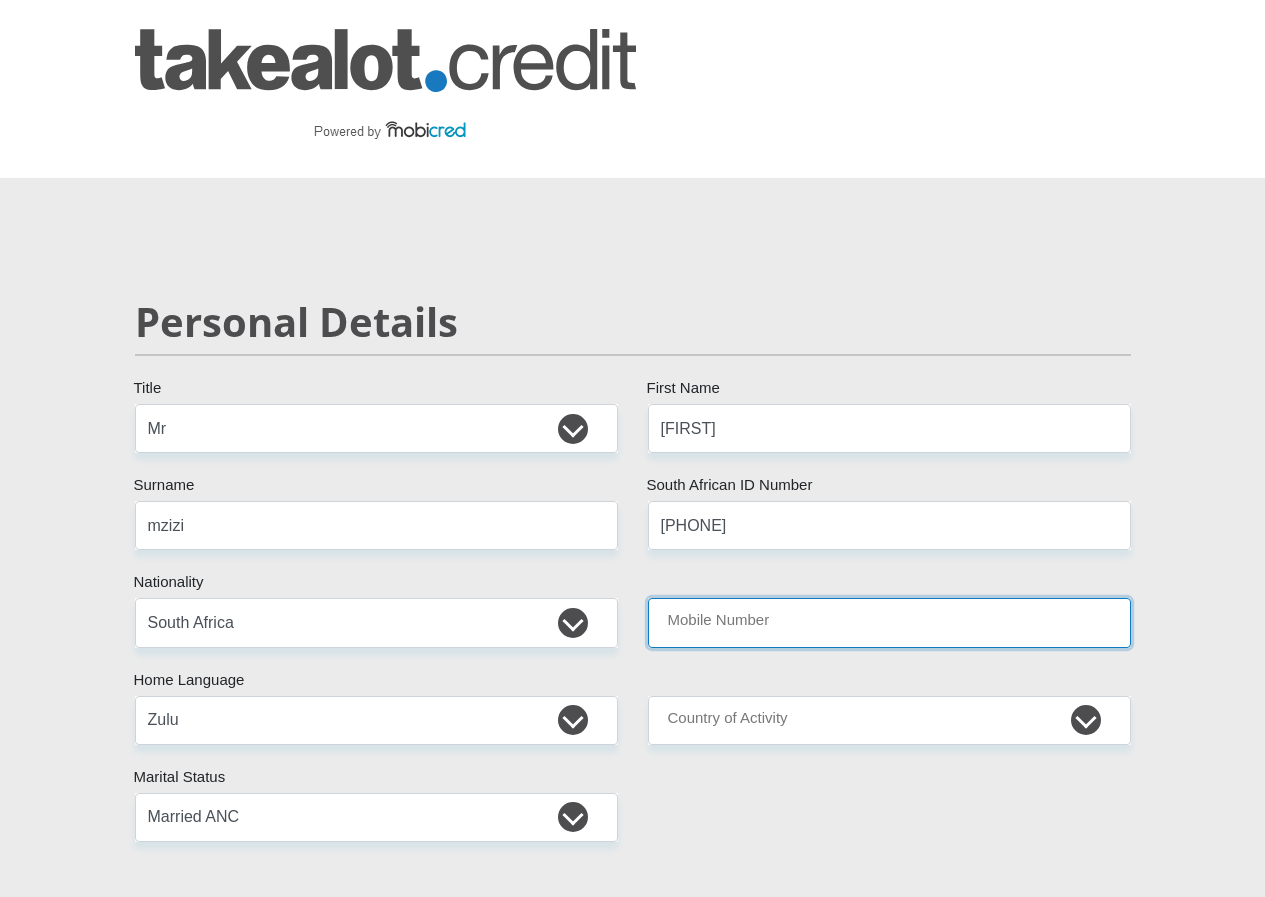 click on "Mobile Number" at bounding box center [889, 622] 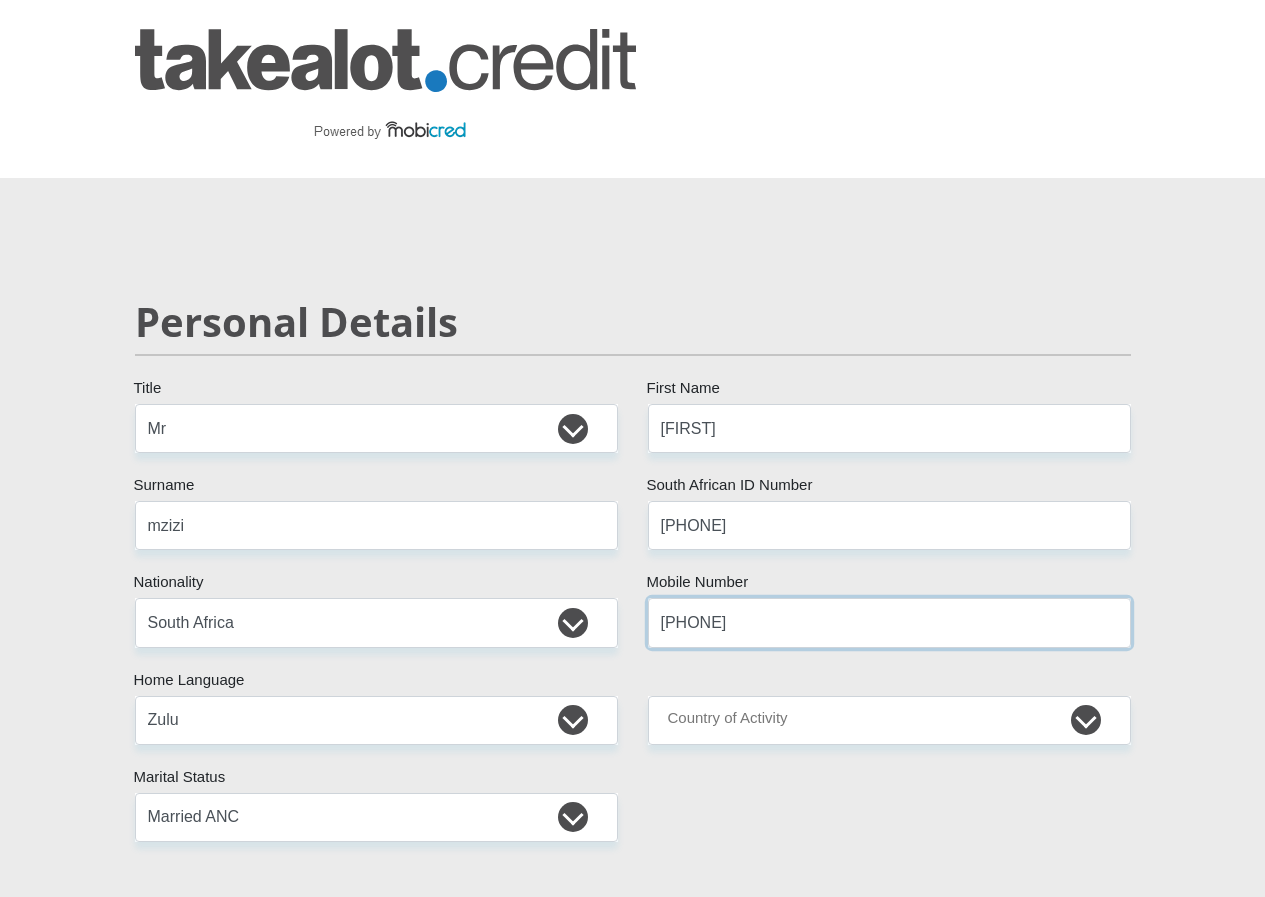 type on "[PHONE]" 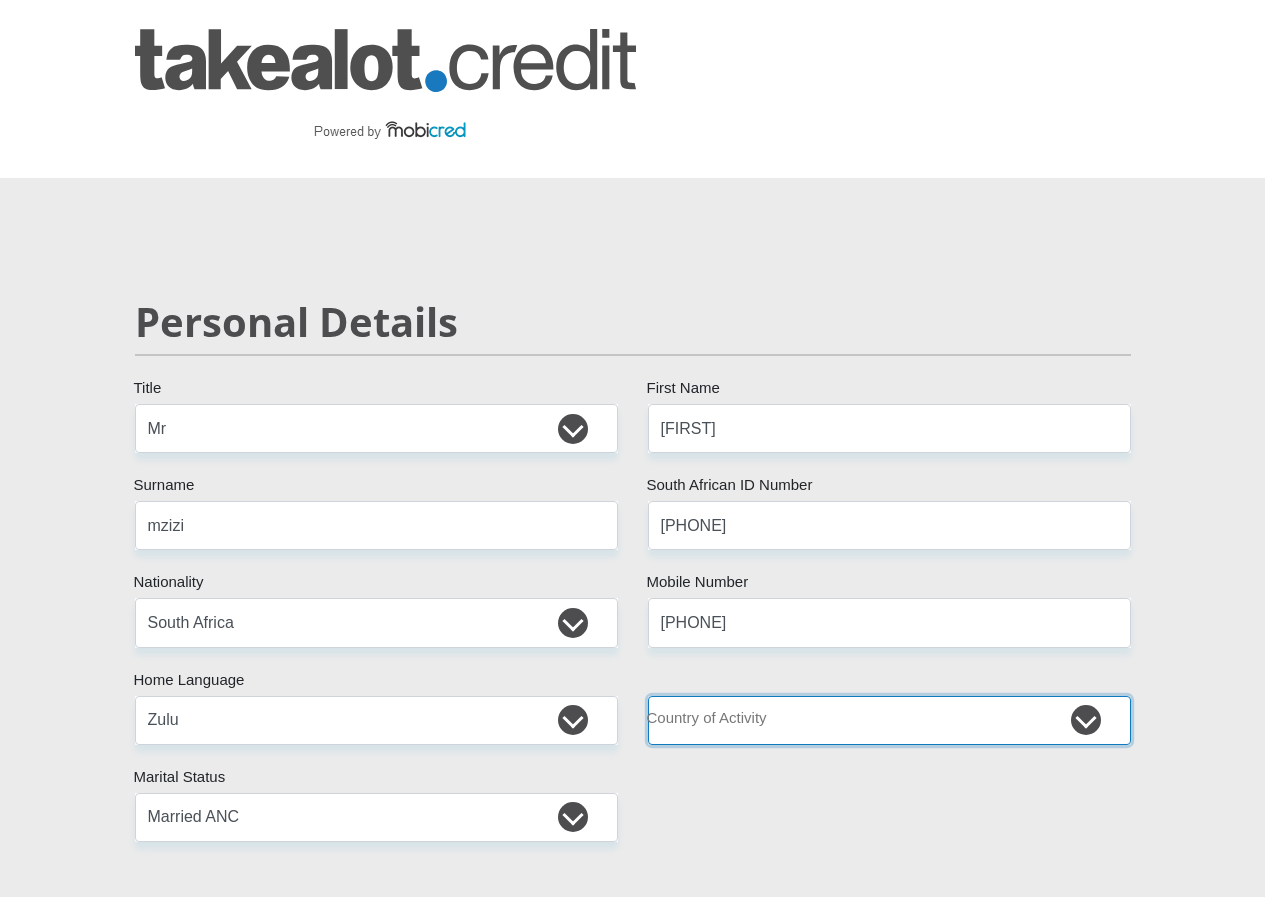 click on "South Africa
Afghanistan
Aland Islands
Albania
Algeria
America Samoa
American Virgin Islands
Andorra
Angola
Anguilla
Antarctica
Antigua and Barbuda
Argentina
Armenia
Aruba
Ascension Island
Australia
Austria
Azerbaijan
Chad" at bounding box center [889, 720] 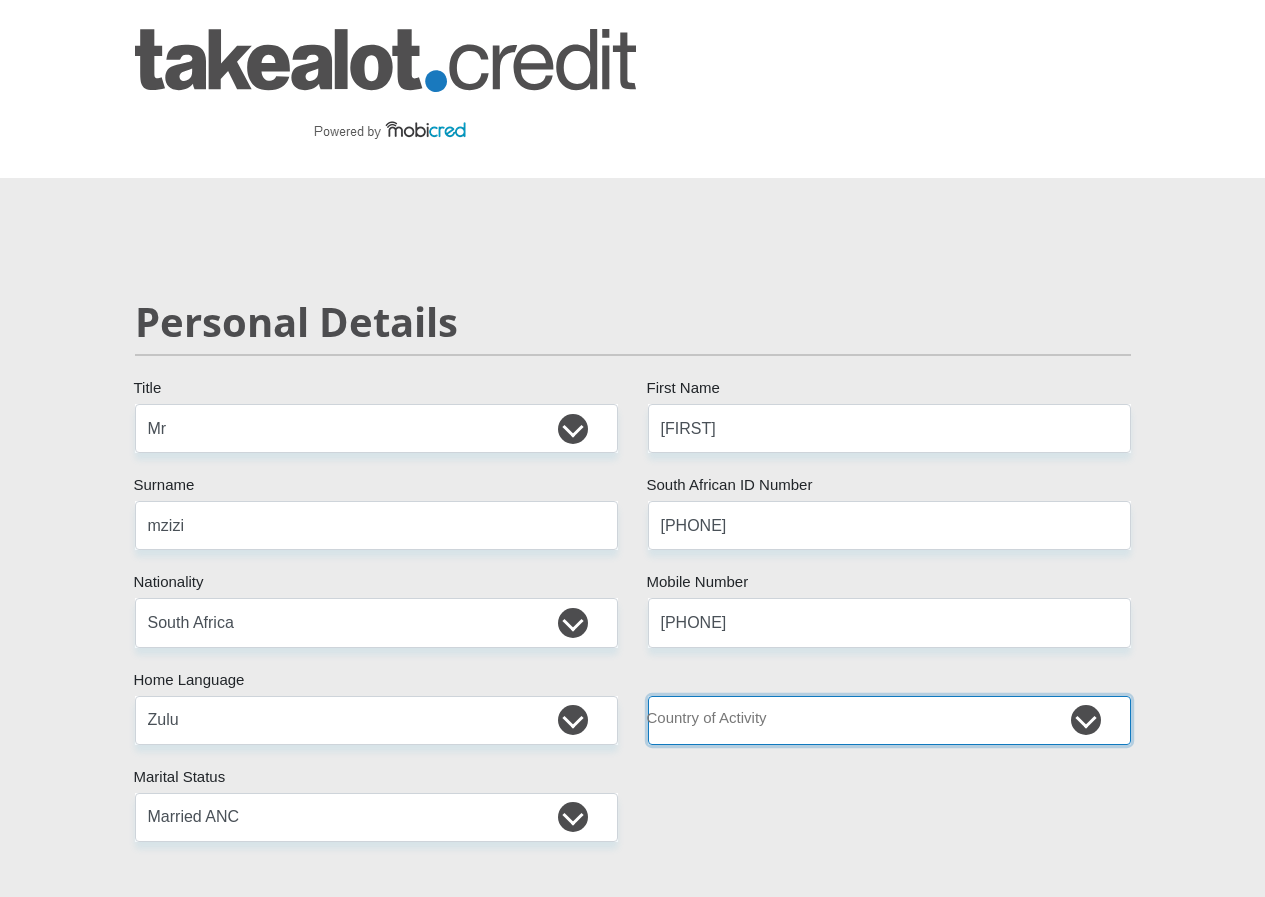 select on "ZAF" 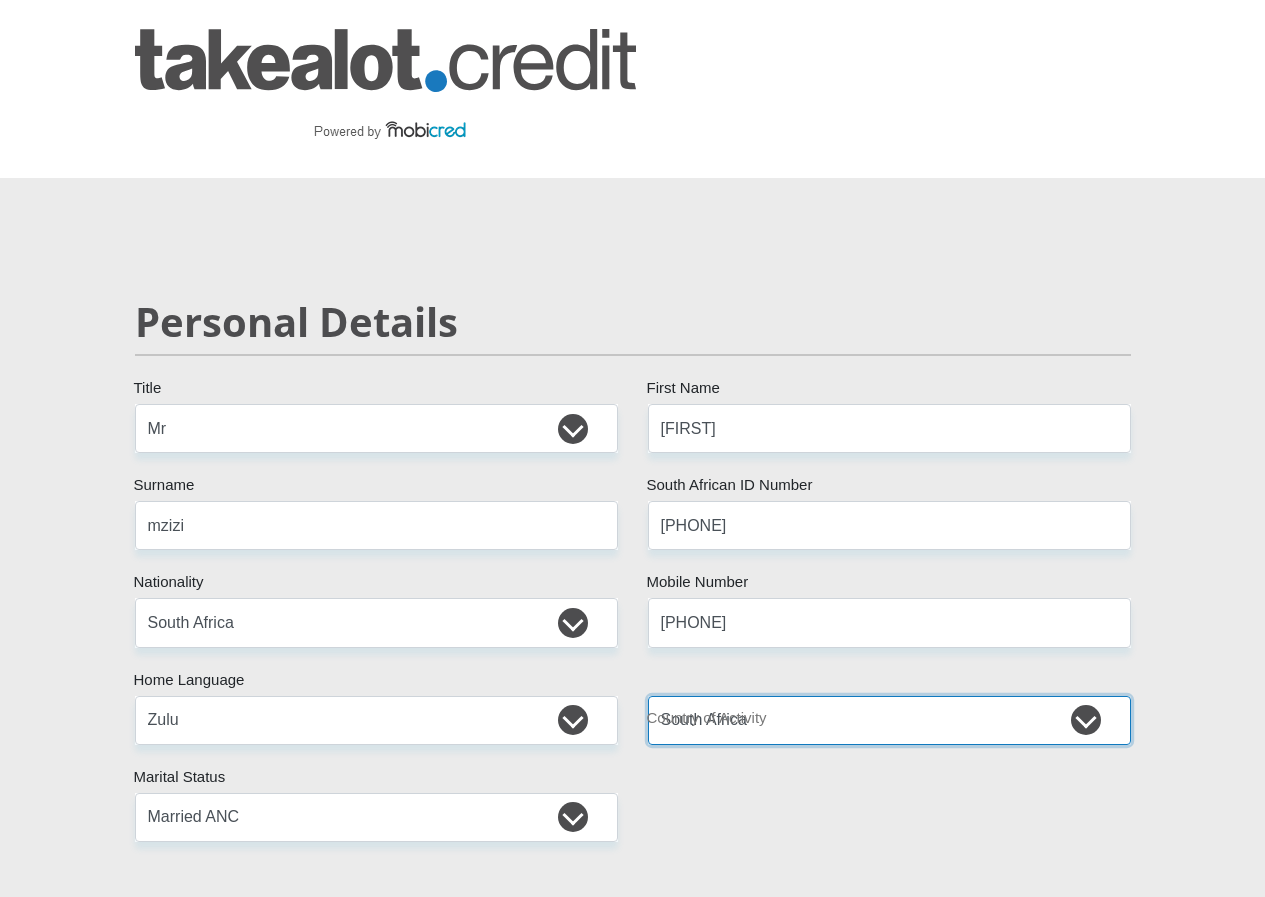 click on "South Africa
Afghanistan
Aland Islands
Albania
Algeria
America Samoa
American Virgin Islands
Andorra
Angola
Anguilla
Antarctica
Antigua and Barbuda
Argentina
Armenia
Aruba
Ascension Island
Australia
Austria
Azerbaijan
Chad" at bounding box center (889, 720) 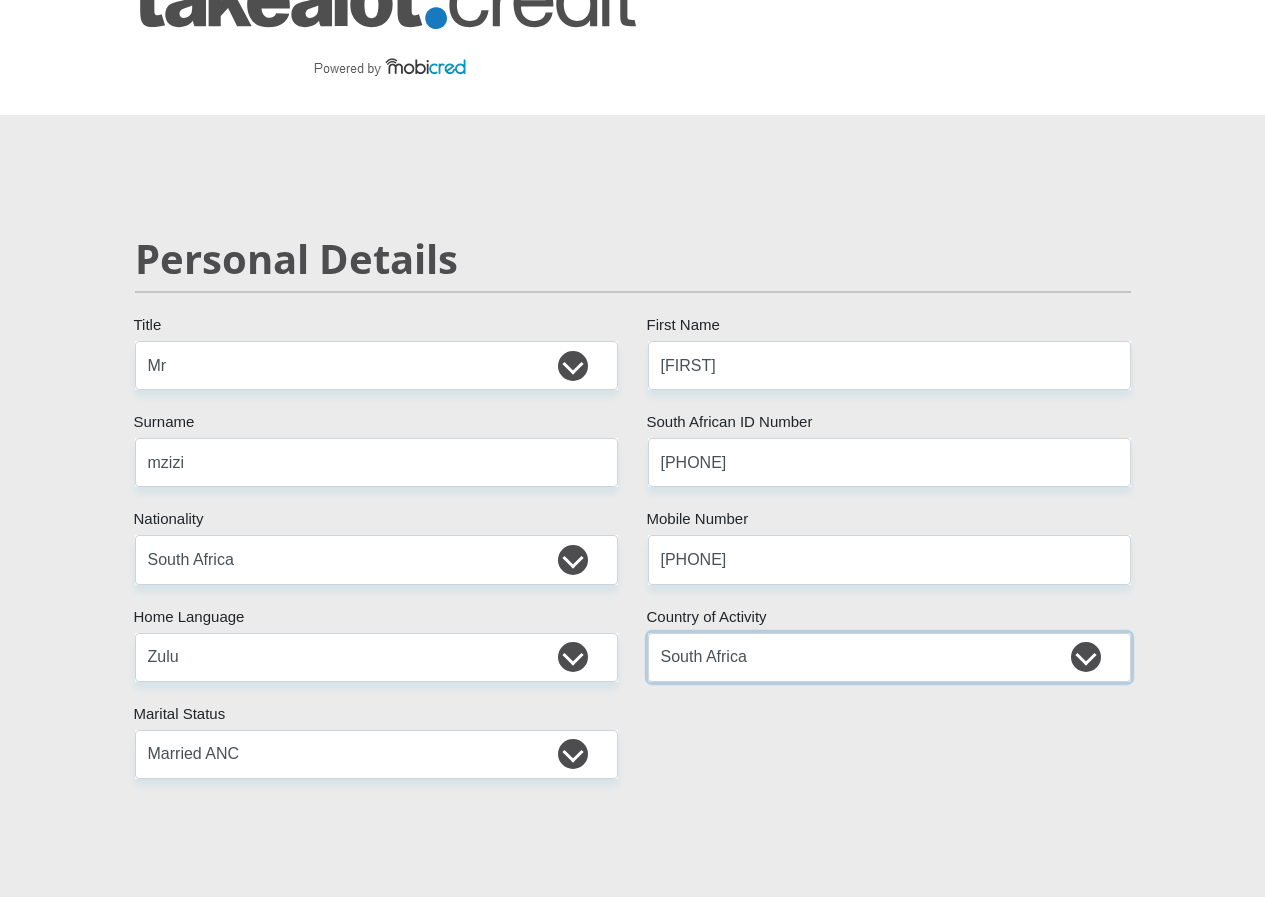scroll, scrollTop: 400, scrollLeft: 0, axis: vertical 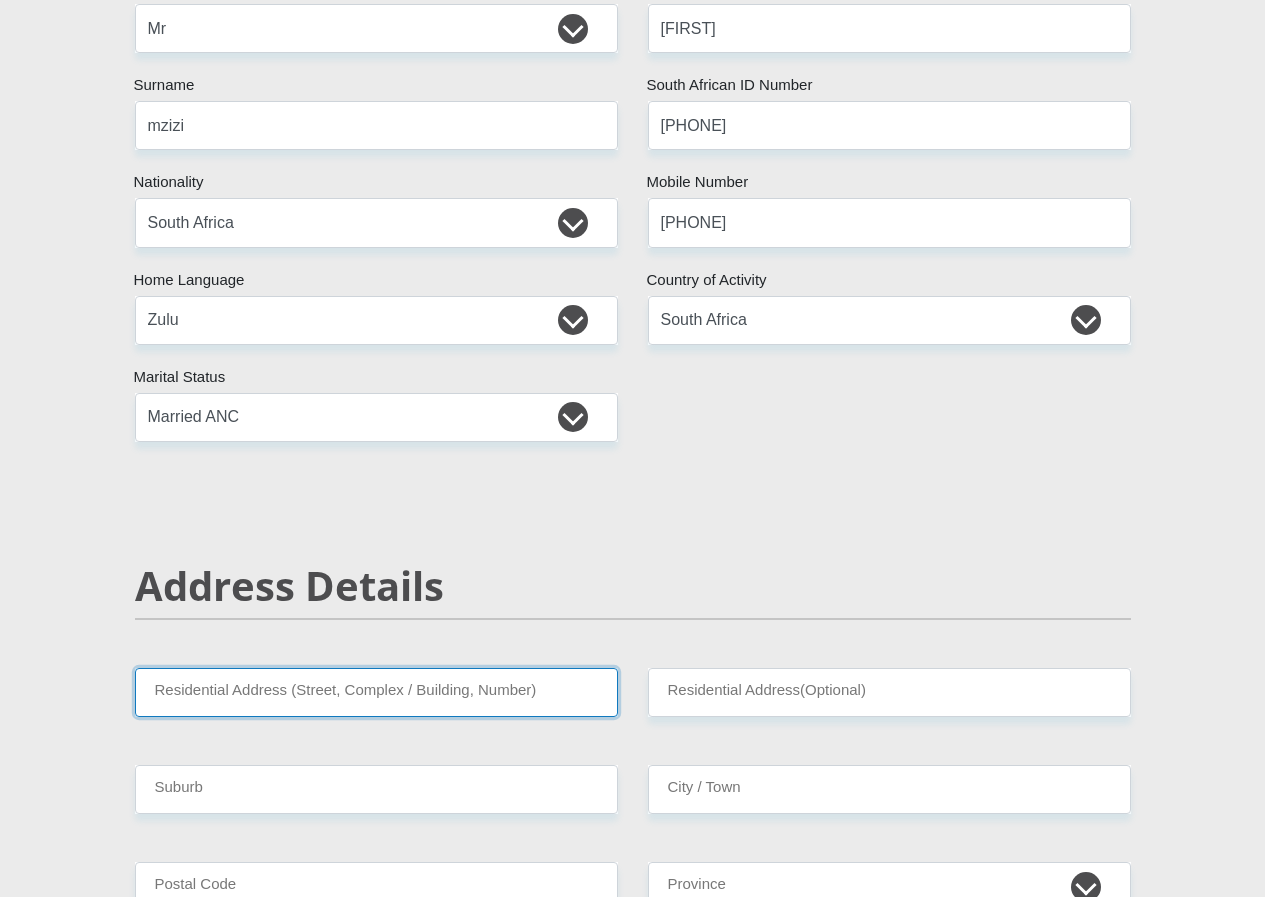 click on "Residential Address (Street, Complex / Building, Number)" at bounding box center [376, 692] 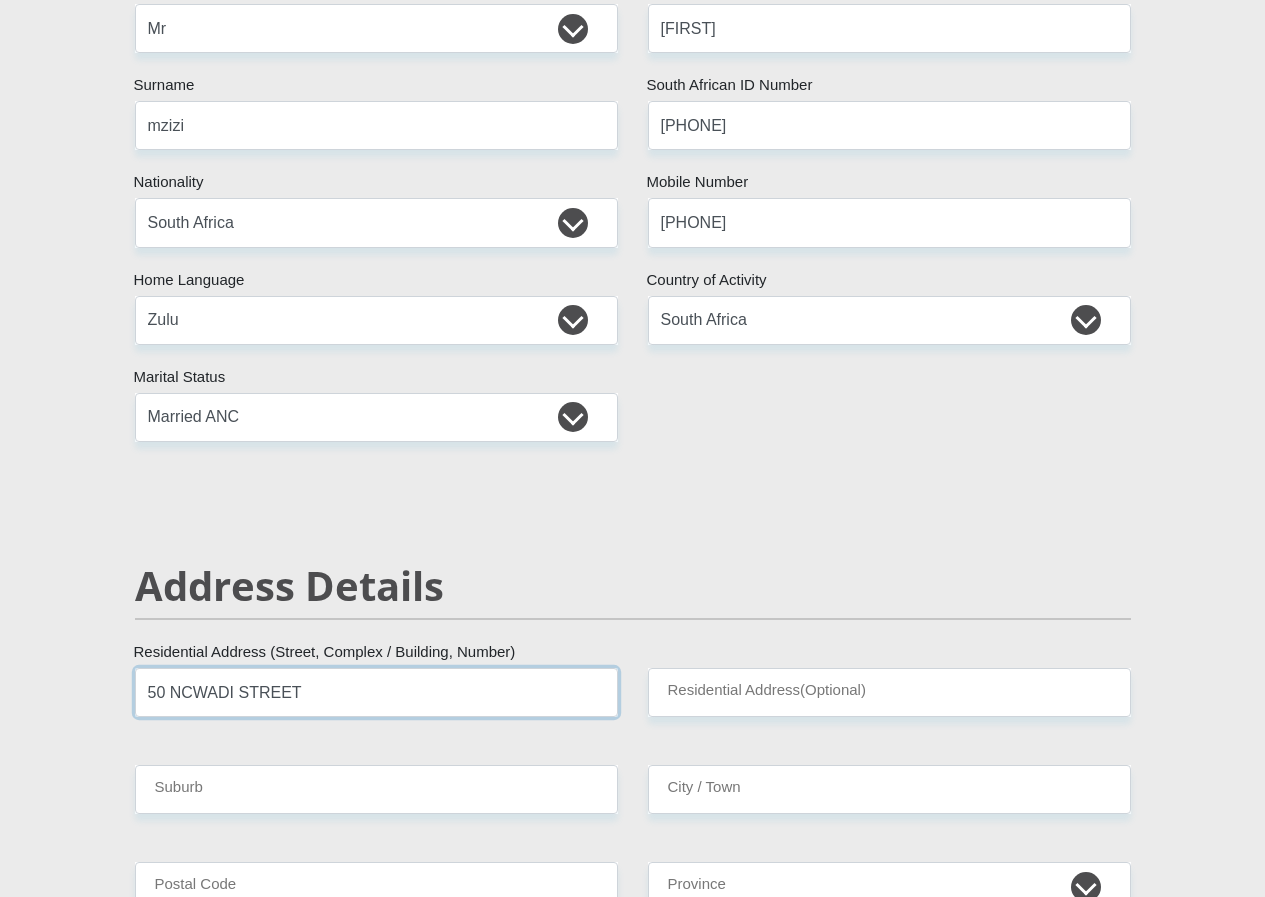 type on "50 NCWADI STREET" 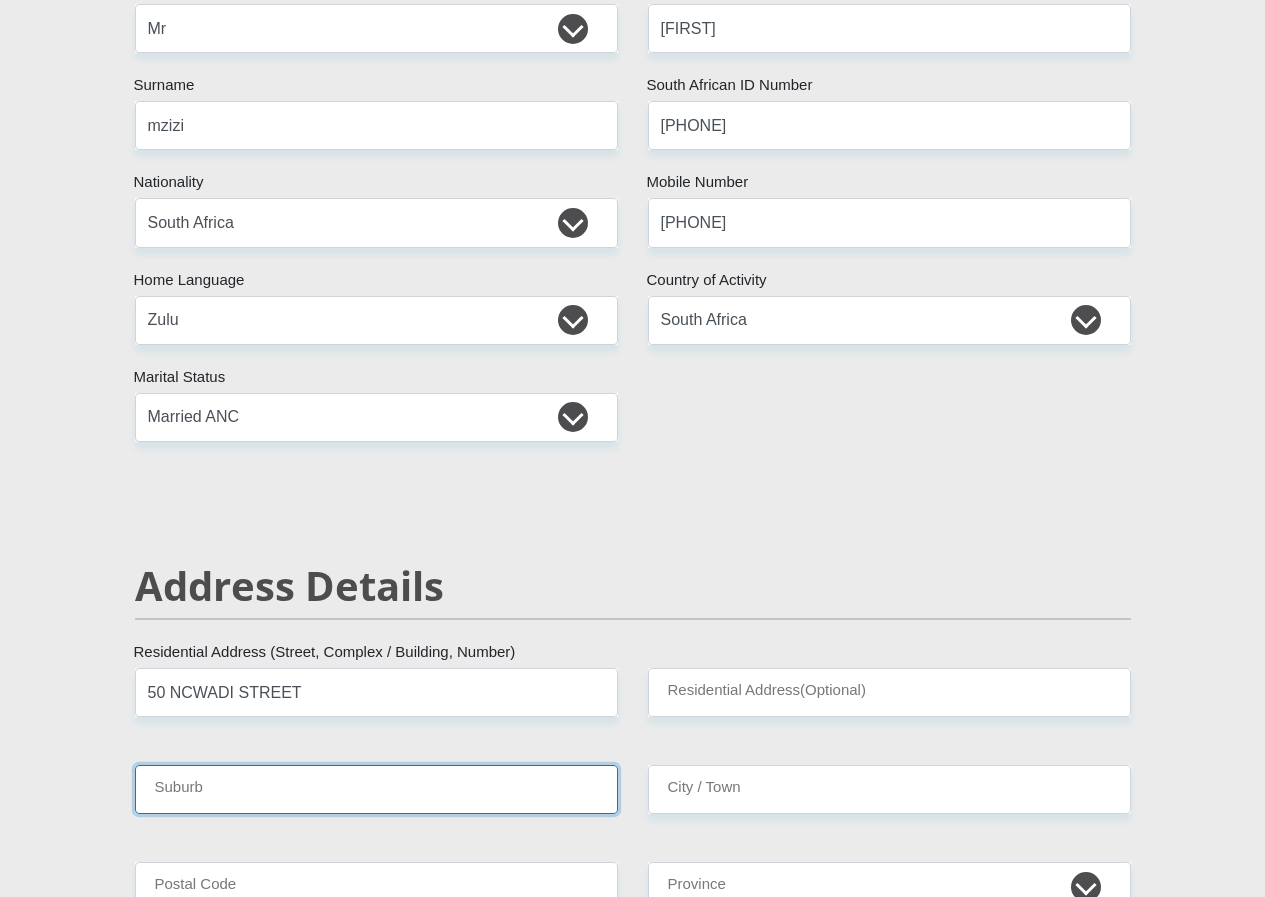 click on "Suburb" at bounding box center (376, 789) 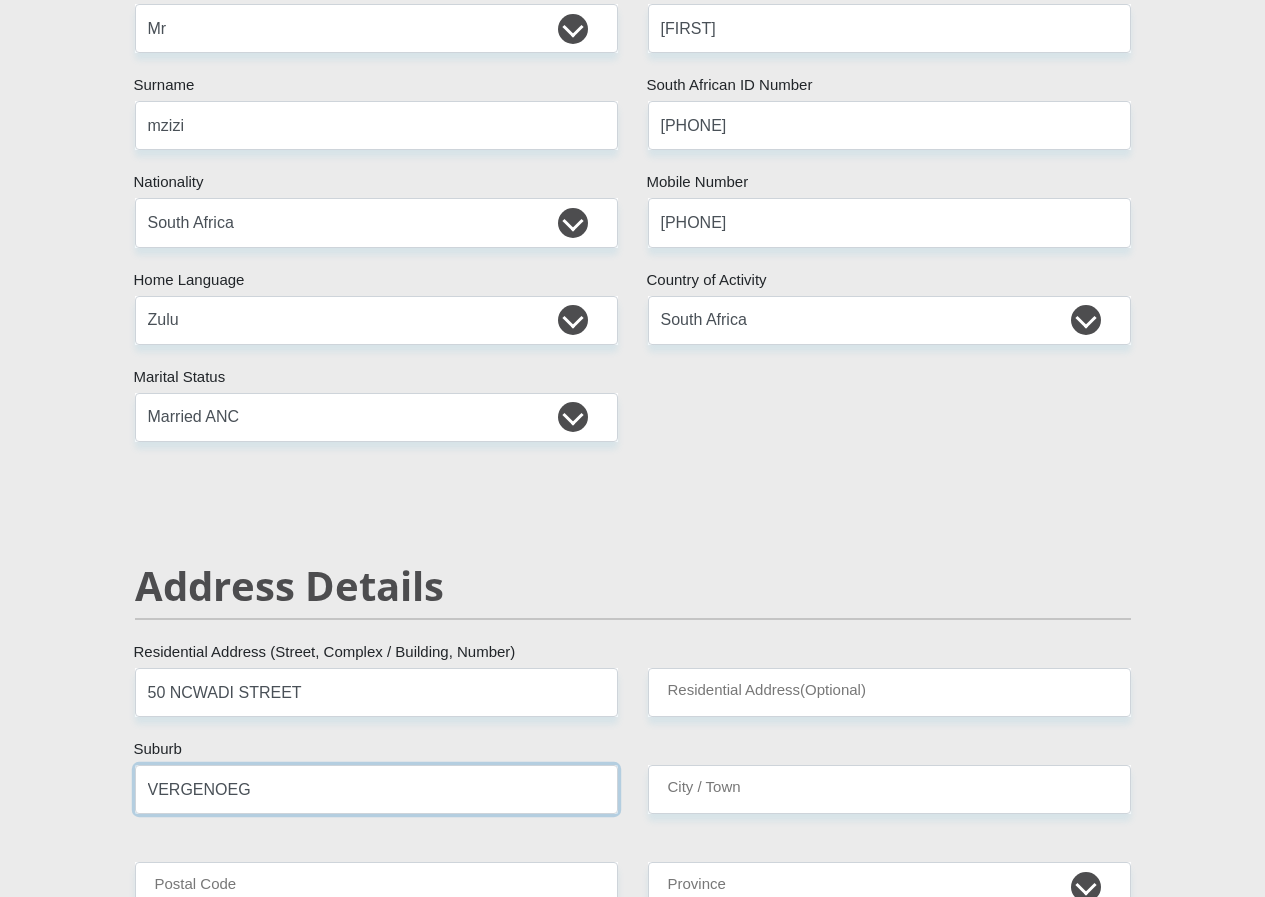 type on "VERGENOEG" 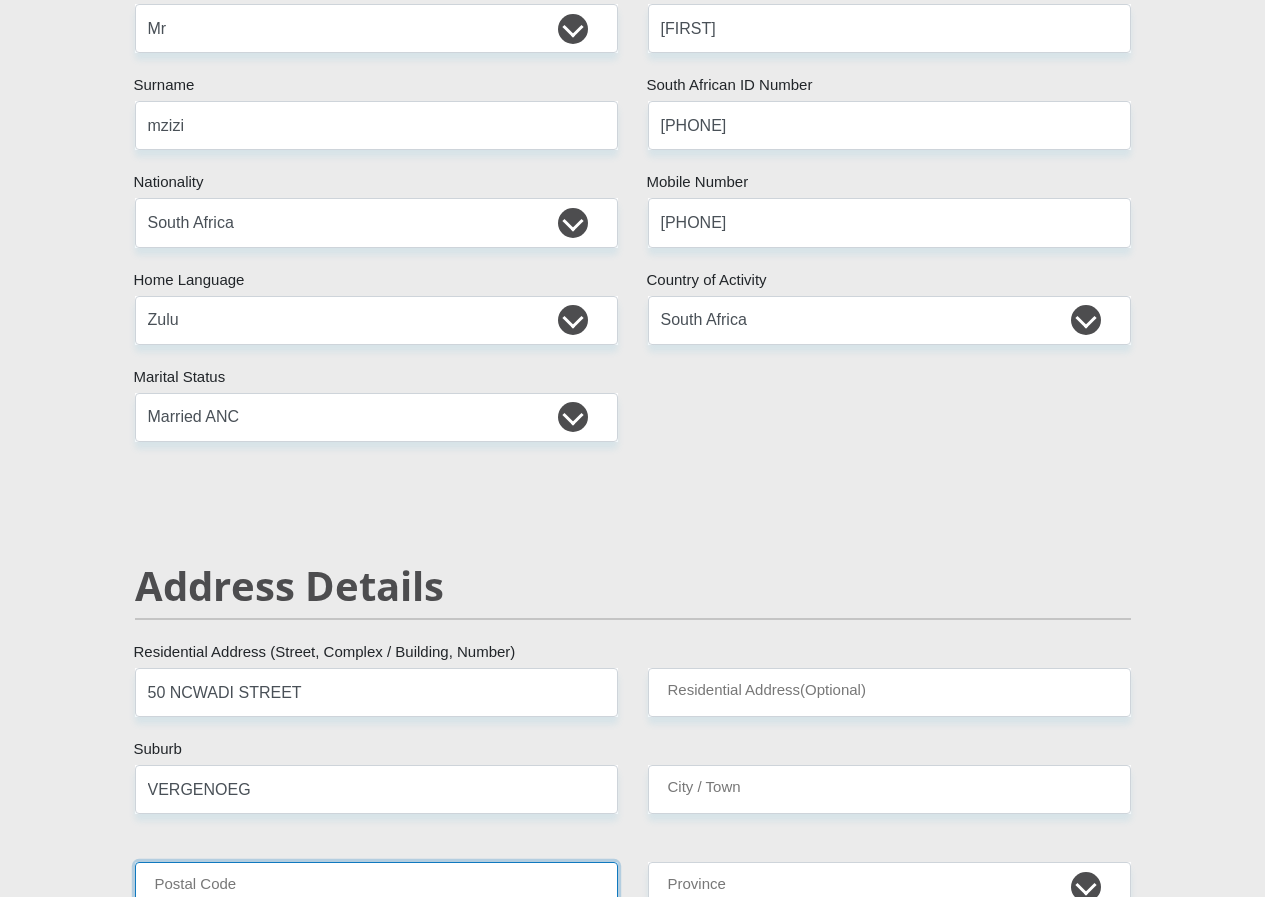 click on "Postal Code" at bounding box center (376, 886) 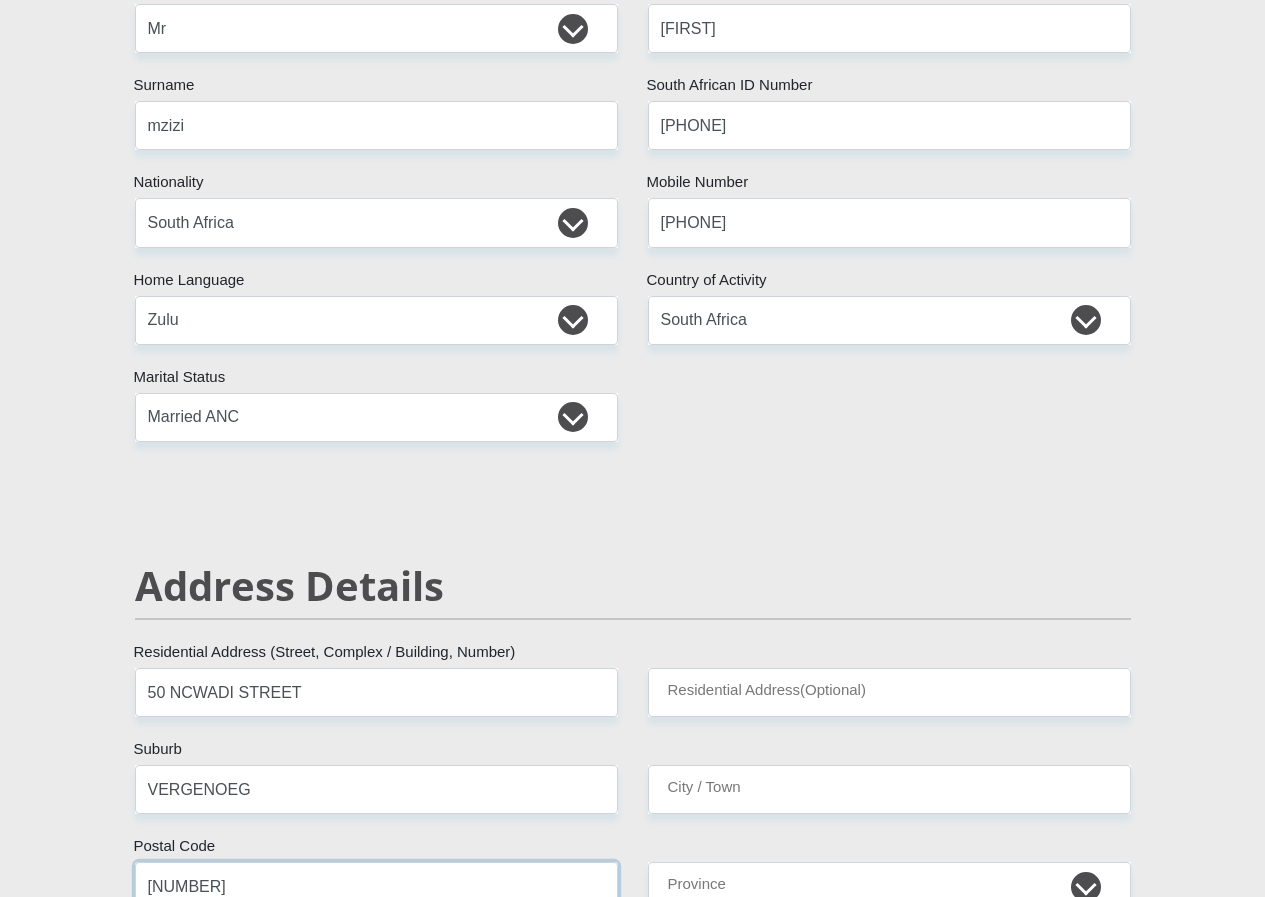 type on "[NUMBER]" 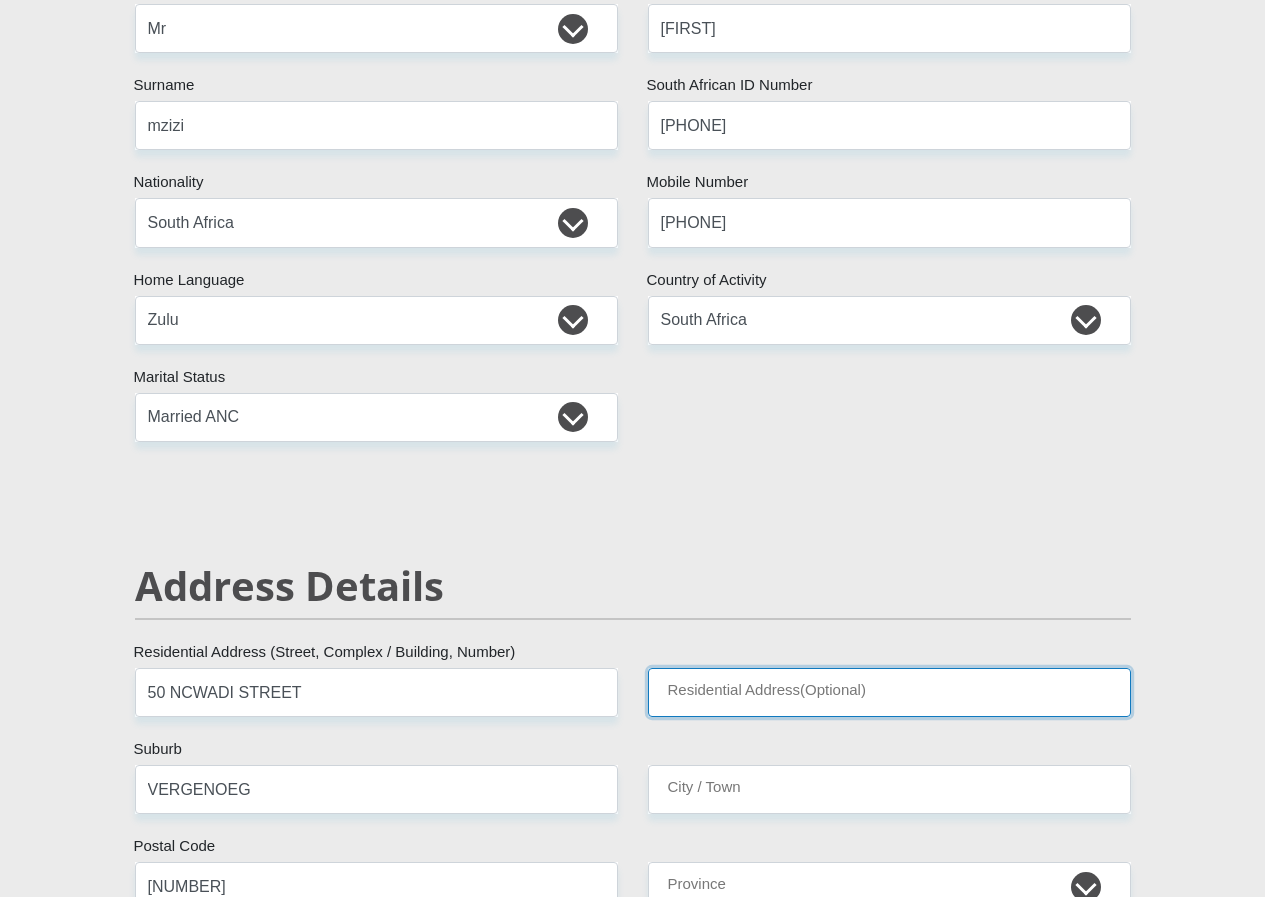 click on "Residential Address(Optional)" at bounding box center [889, 692] 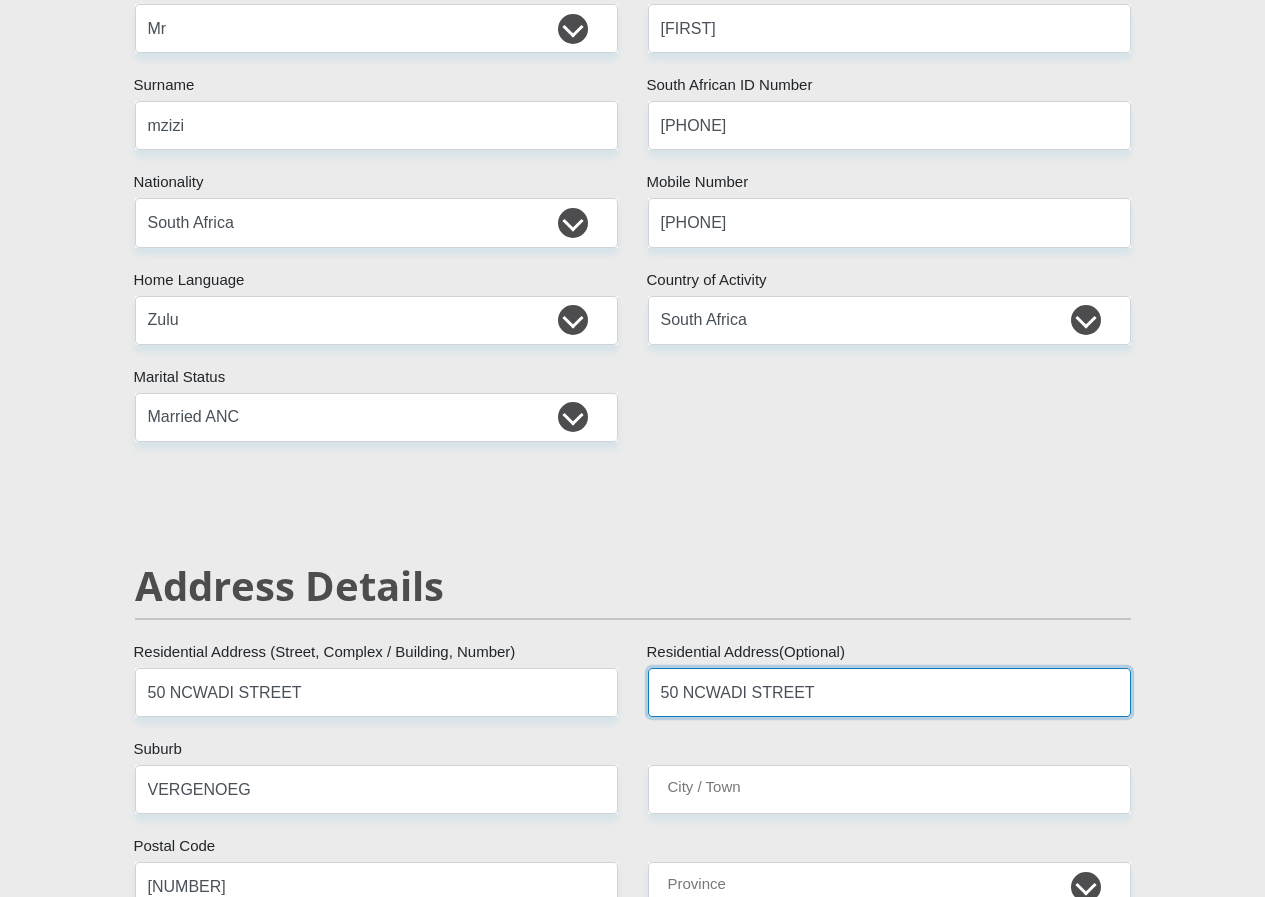 type on "50 NCWADI STREET" 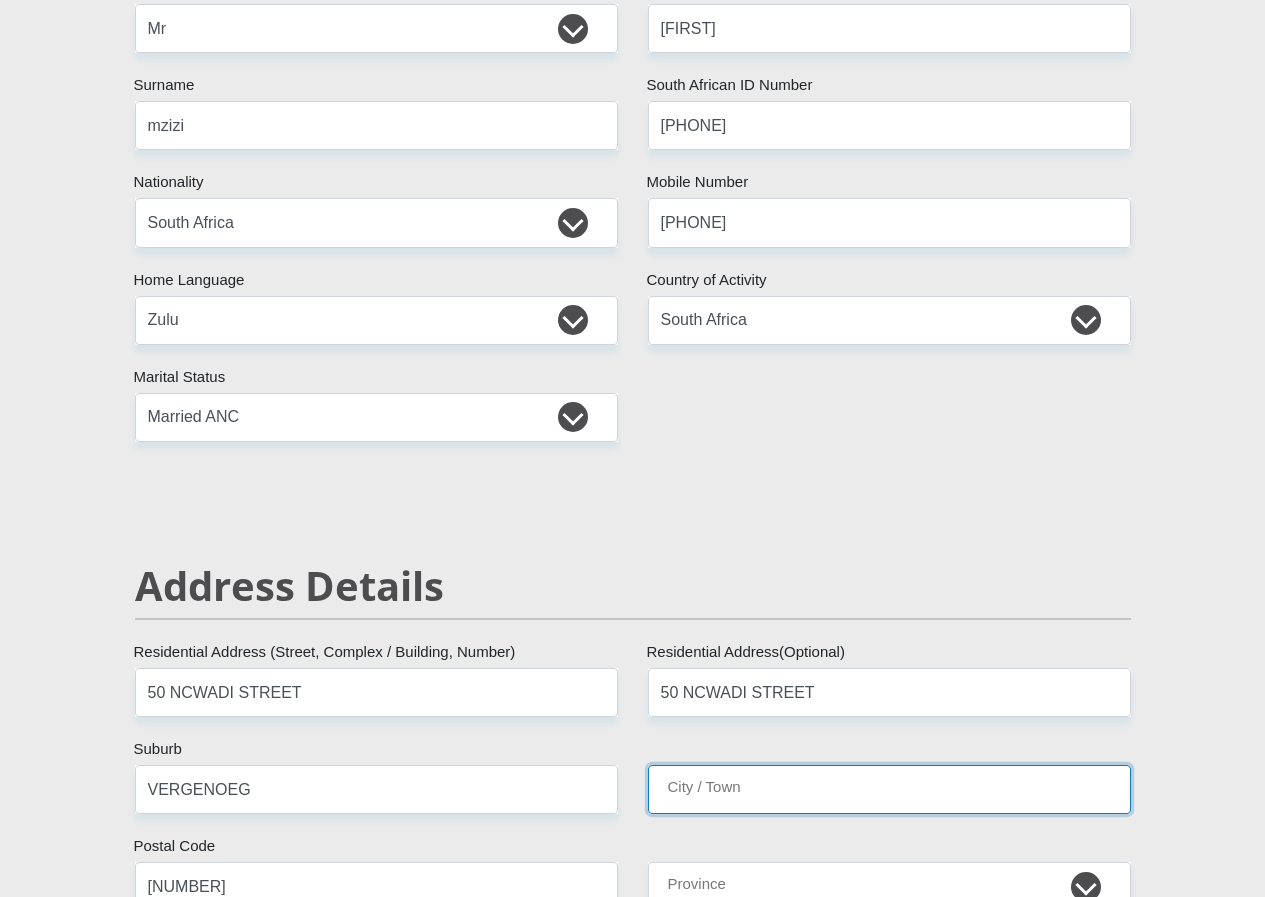 click on "City / Town" at bounding box center (889, 789) 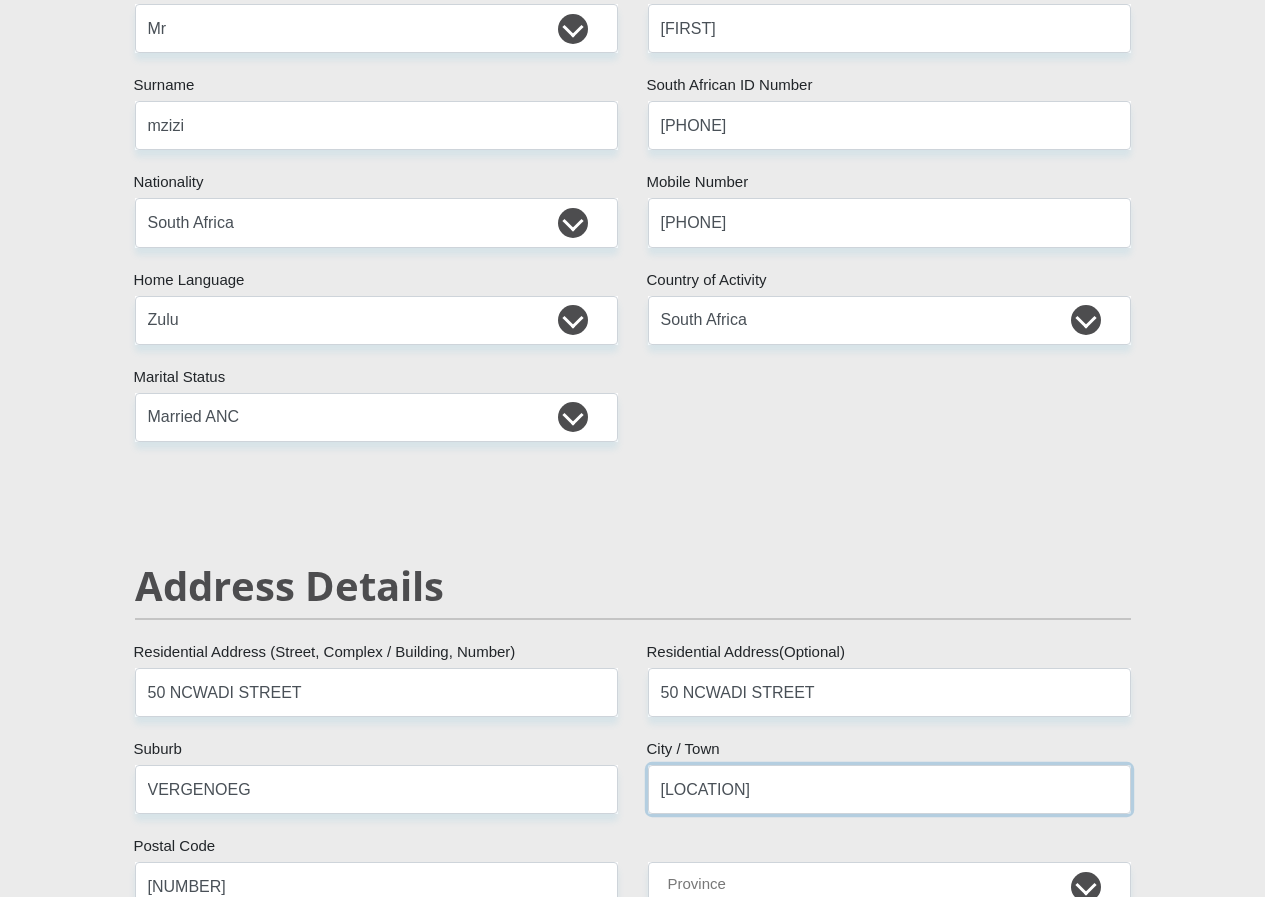 type on "[LOCATION]" 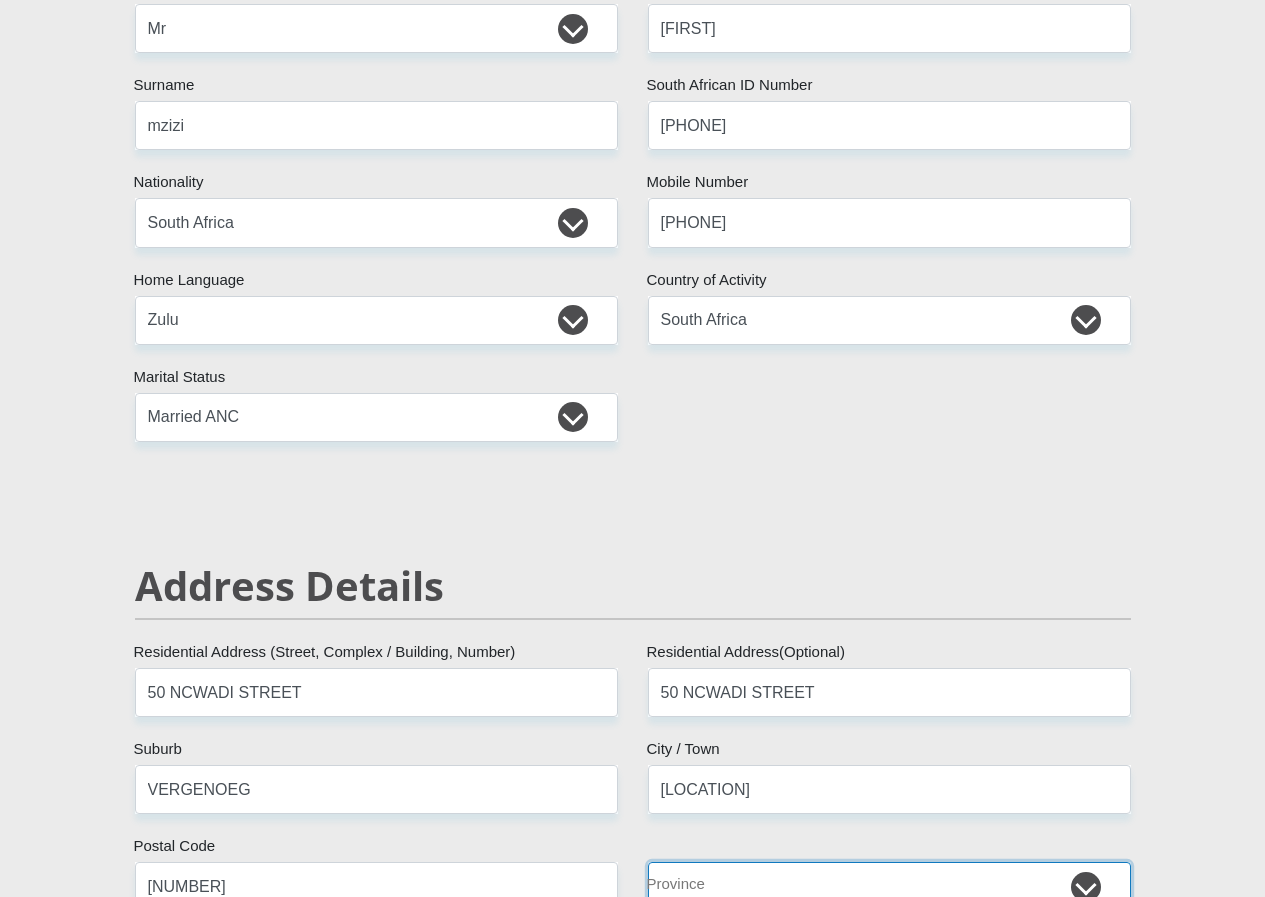 click on "Eastern Cape
Free State
Gauteng
KwaZulu-Natal
Limpopo
Mpumalanga
Northern Cape
North West
Western Cape" at bounding box center [889, 886] 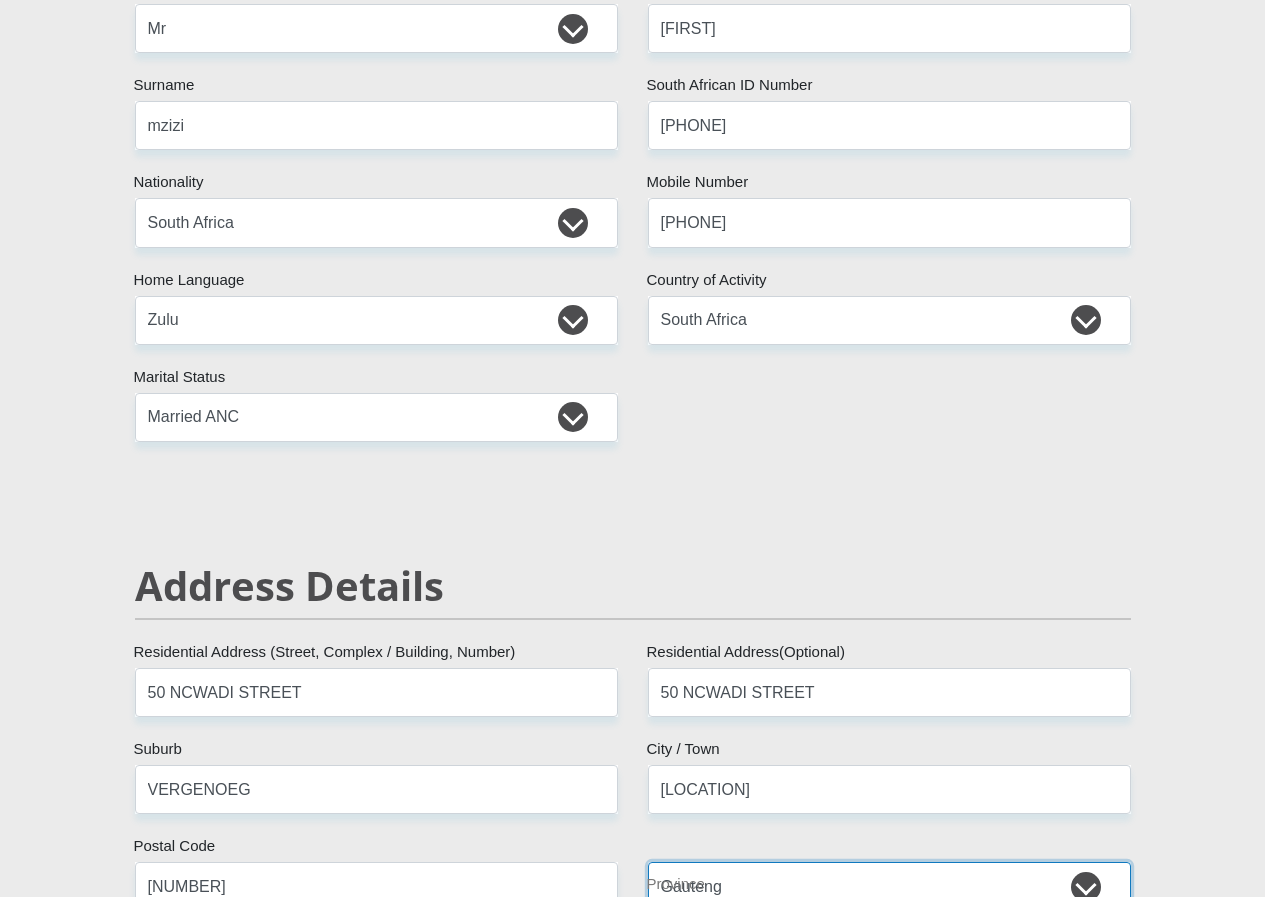 click on "Eastern Cape
Free State
Gauteng
KwaZulu-Natal
Limpopo
Mpumalanga
Northern Cape
North West
Western Cape" at bounding box center (889, 886) 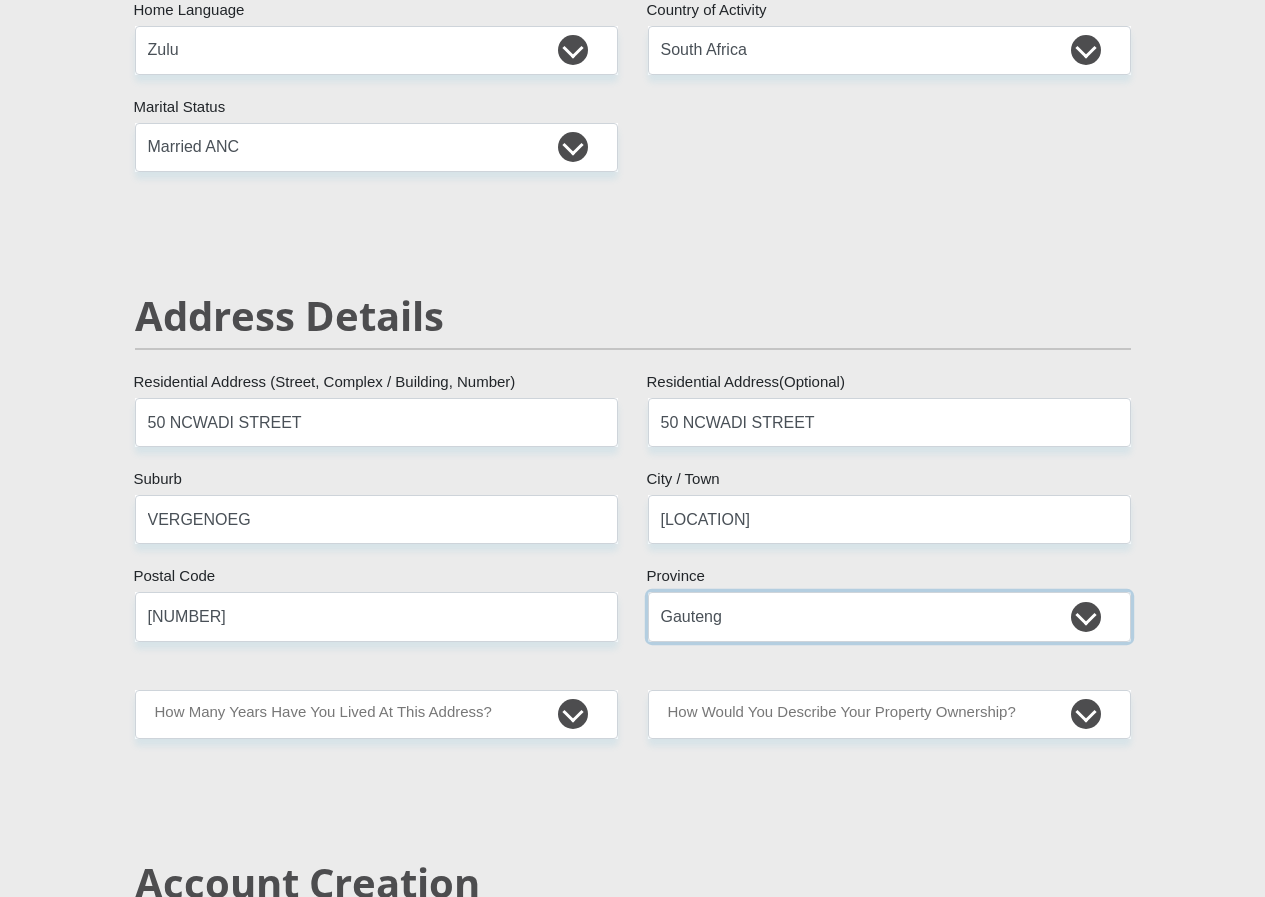 scroll, scrollTop: 700, scrollLeft: 0, axis: vertical 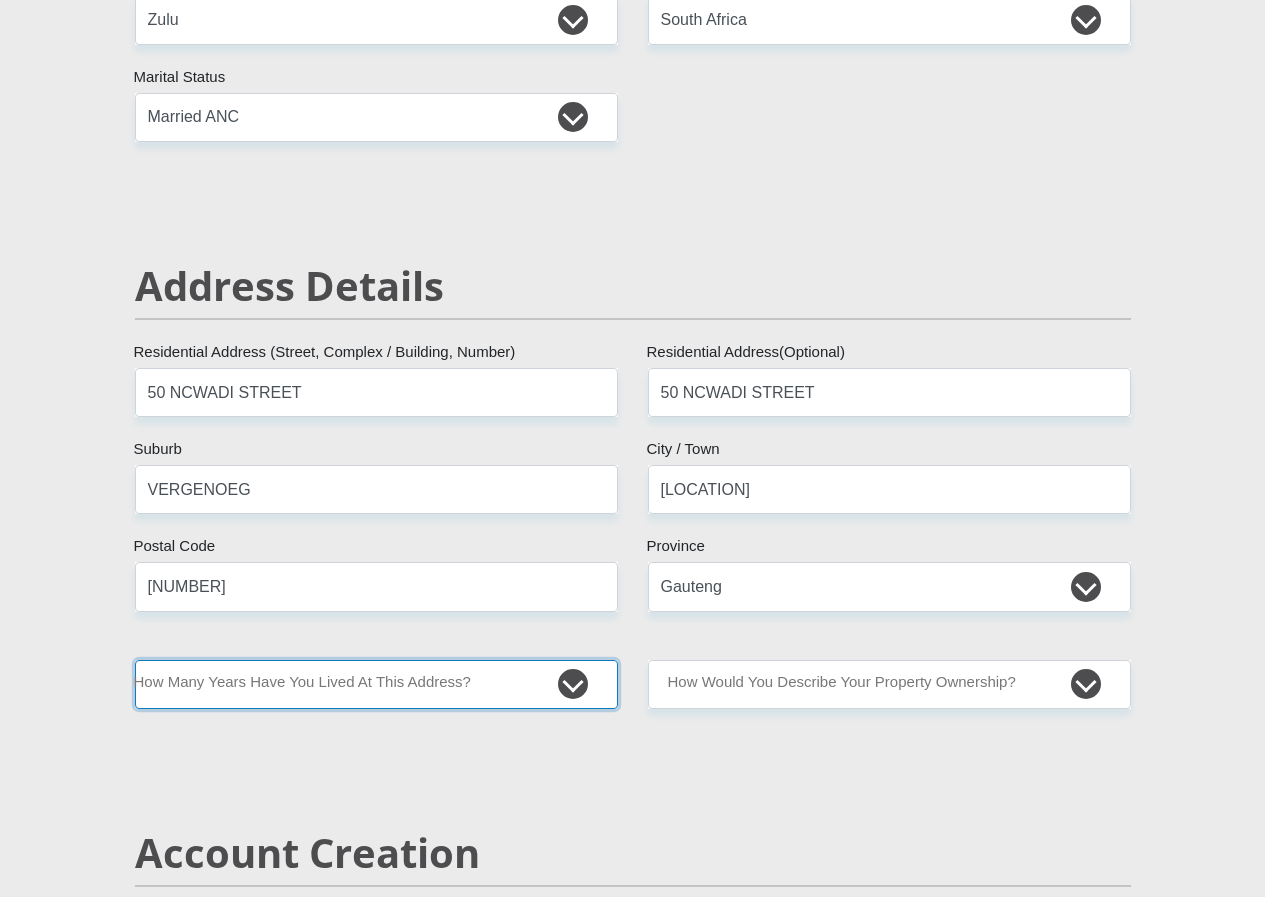 click on "less than 1 year
1-3 years
3-5 years
5+ years" at bounding box center (376, 684) 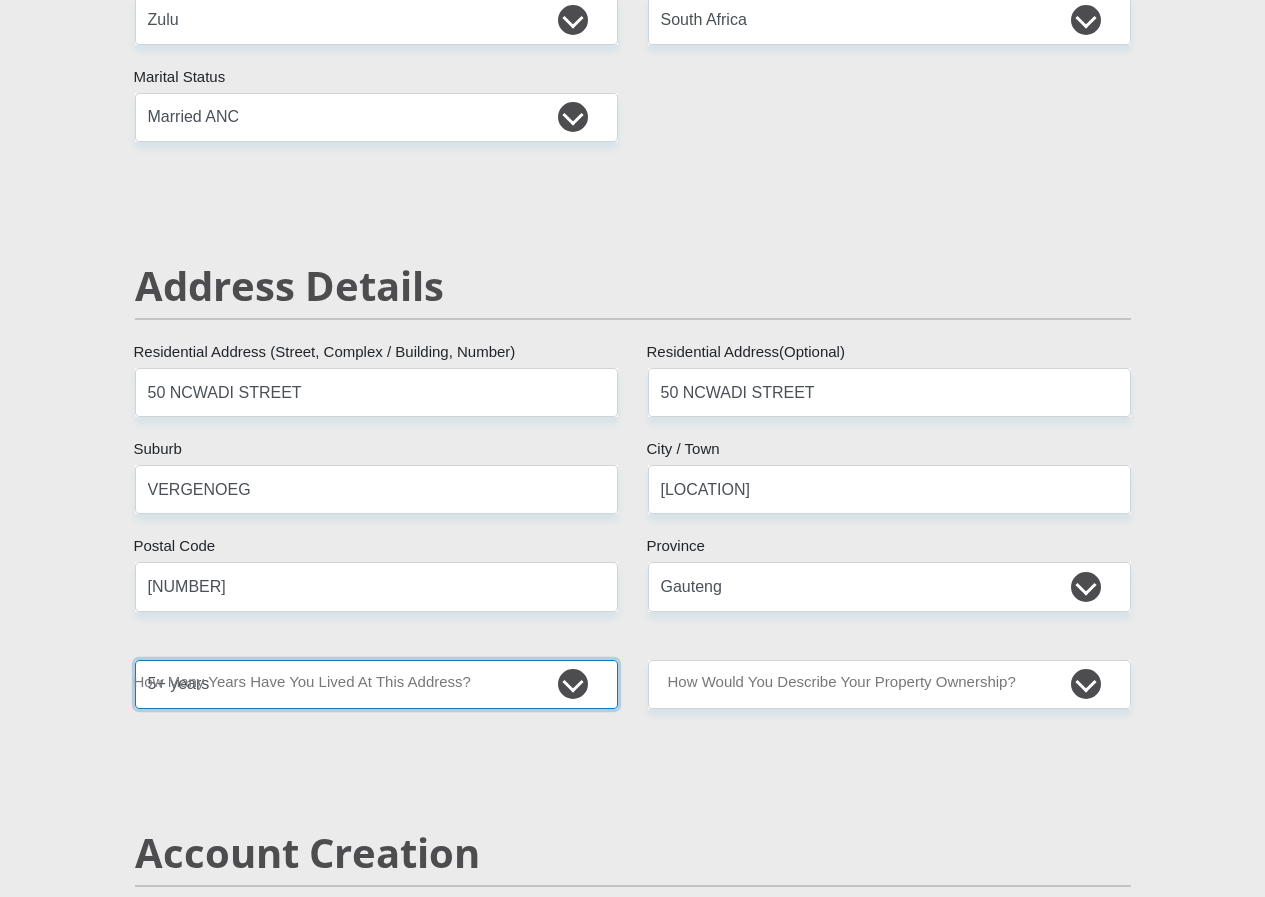 click on "less than 1 year
1-3 years
3-5 years
5+ years" at bounding box center (376, 684) 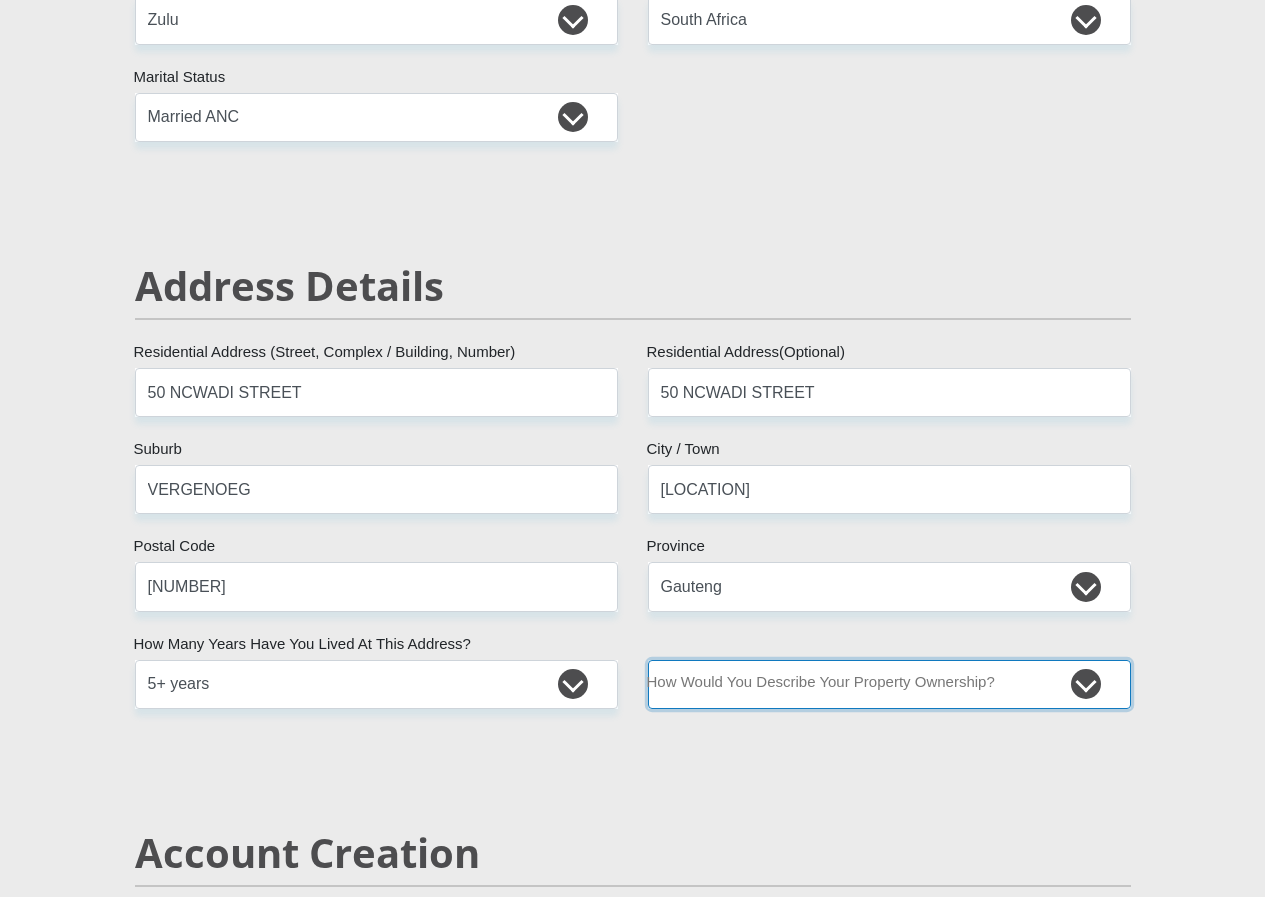 click on "Owned
Rented
Family Owned
Company Dwelling" at bounding box center (889, 684) 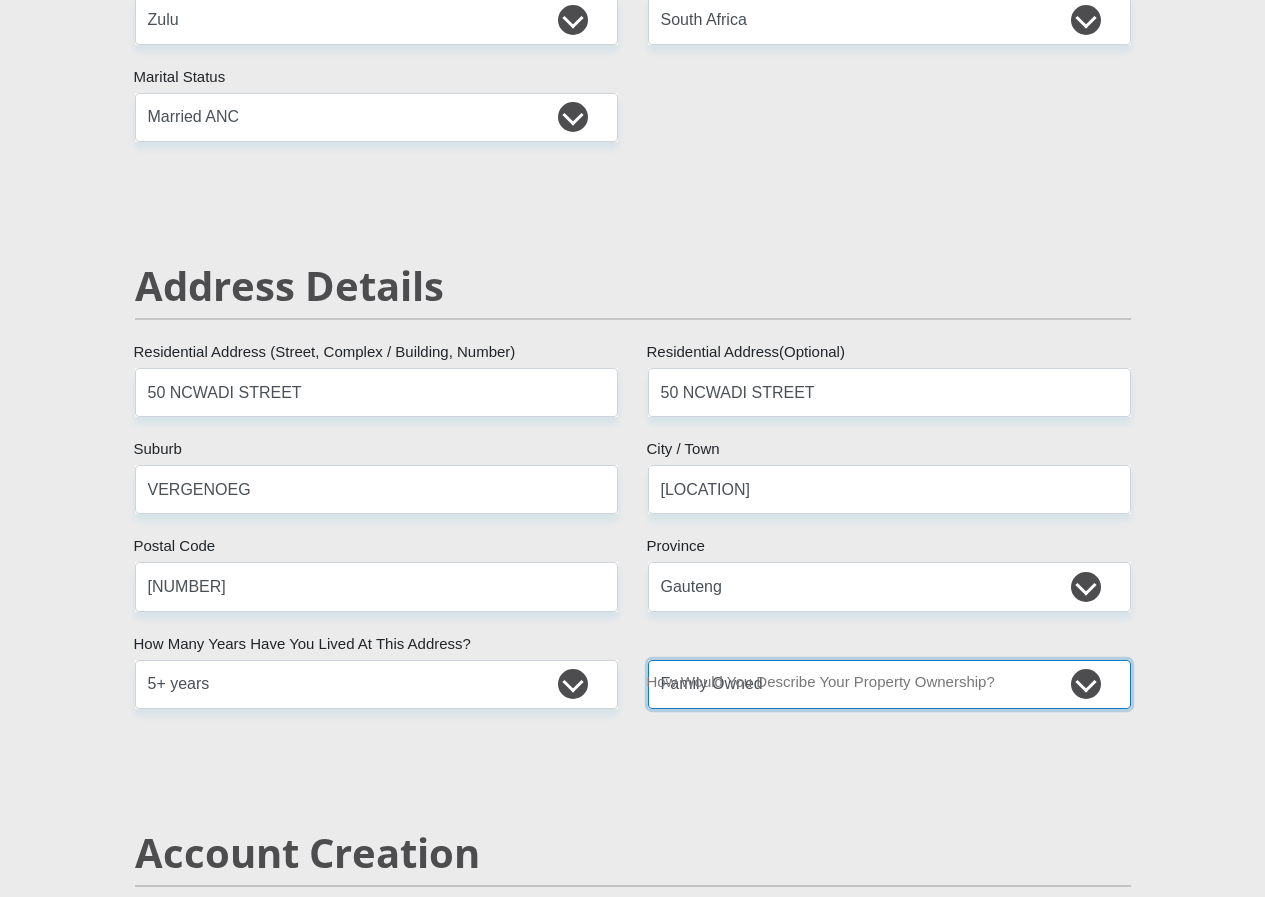 click on "Owned
Rented
Family Owned
Company Dwelling" at bounding box center [889, 684] 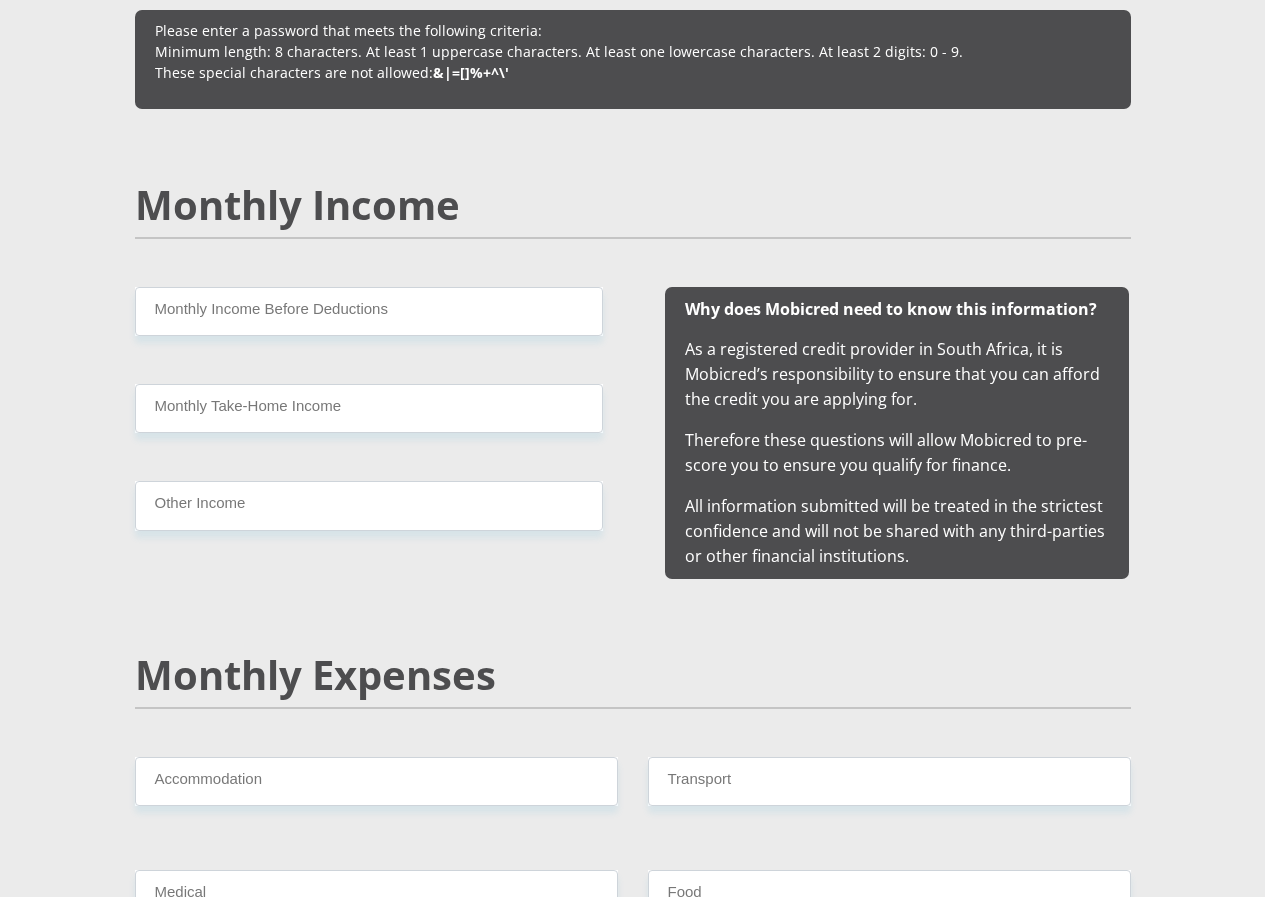 scroll, scrollTop: 2100, scrollLeft: 0, axis: vertical 